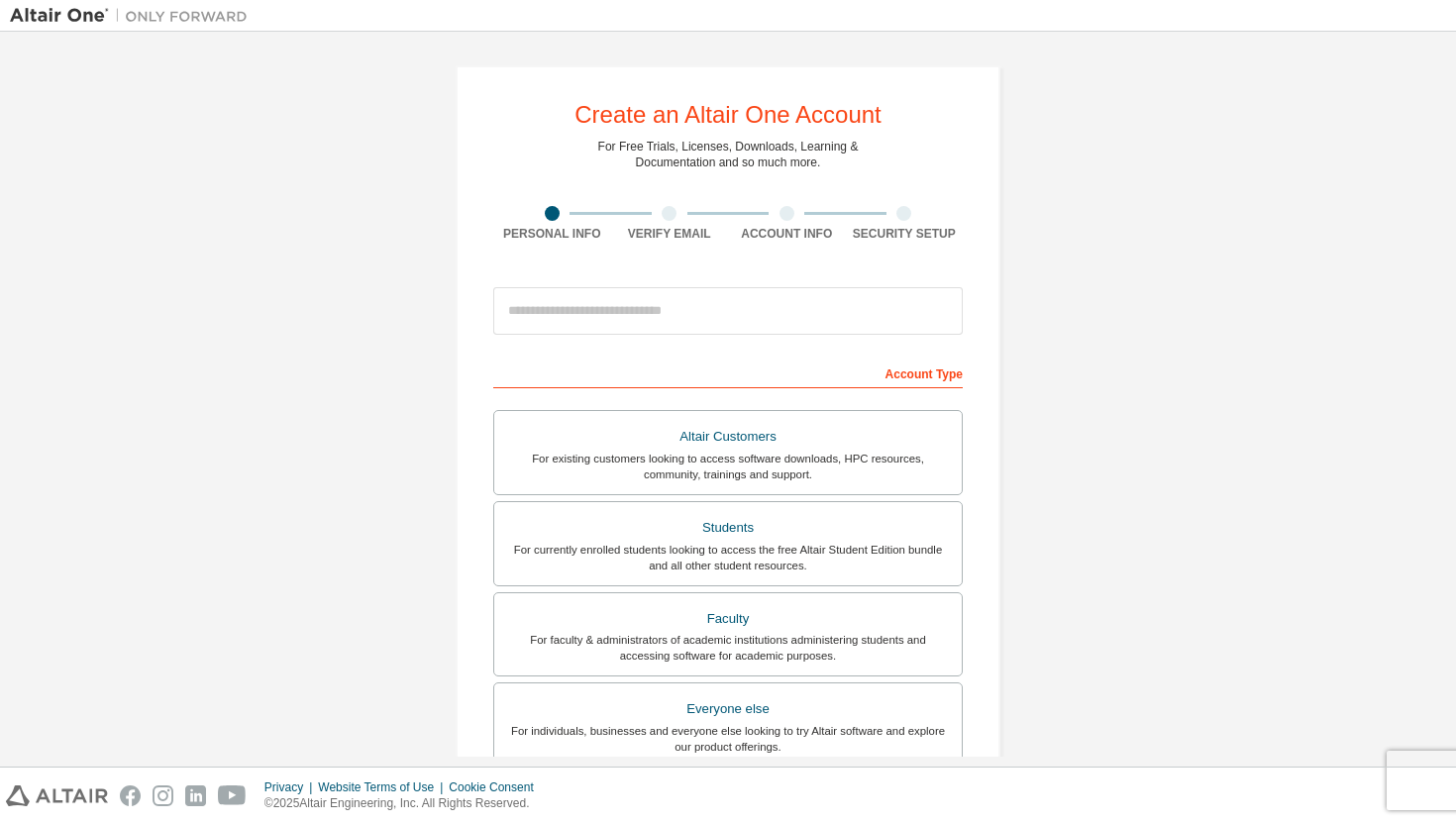 scroll, scrollTop: 0, scrollLeft: 0, axis: both 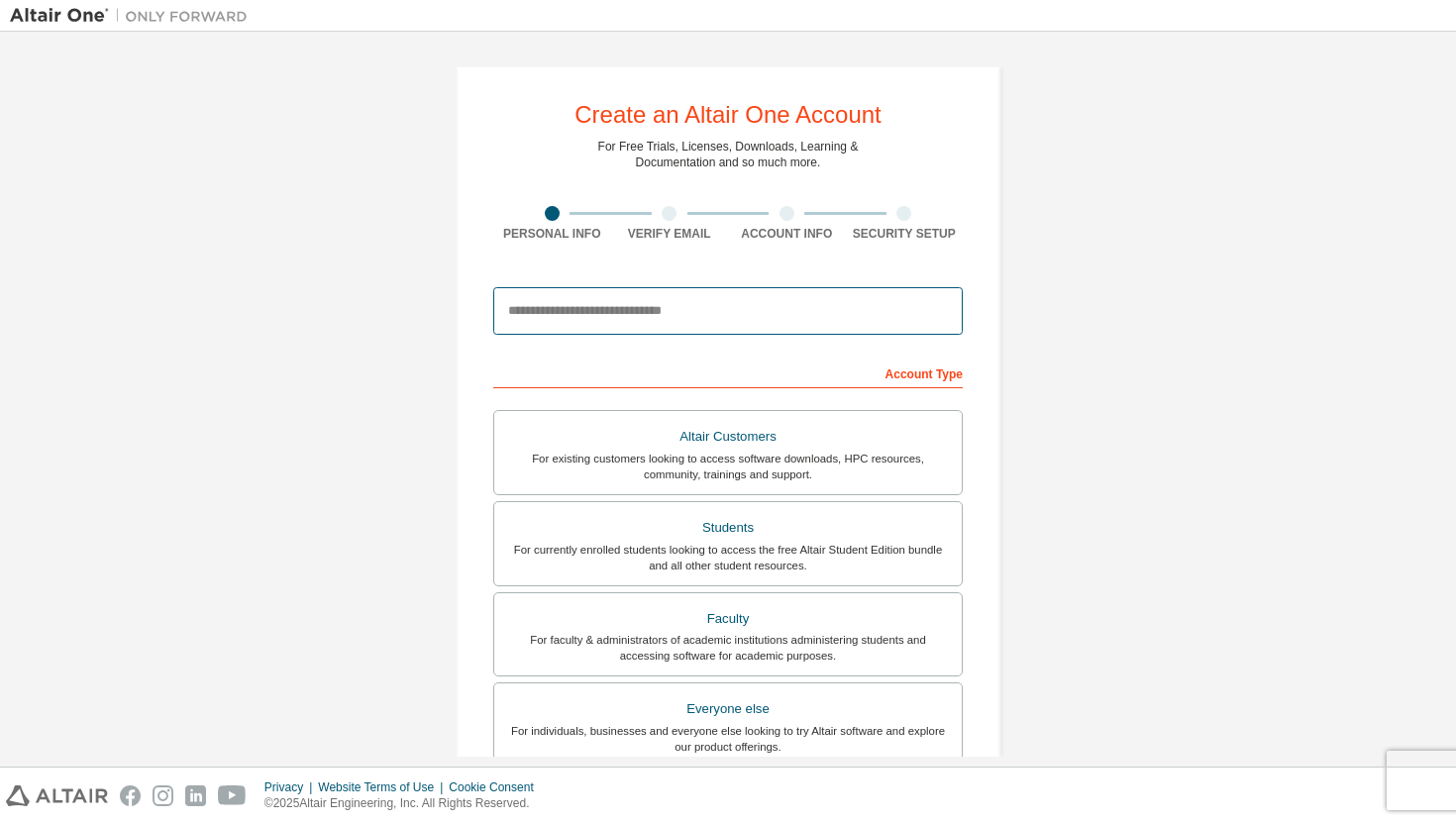 click at bounding box center [728, 311] 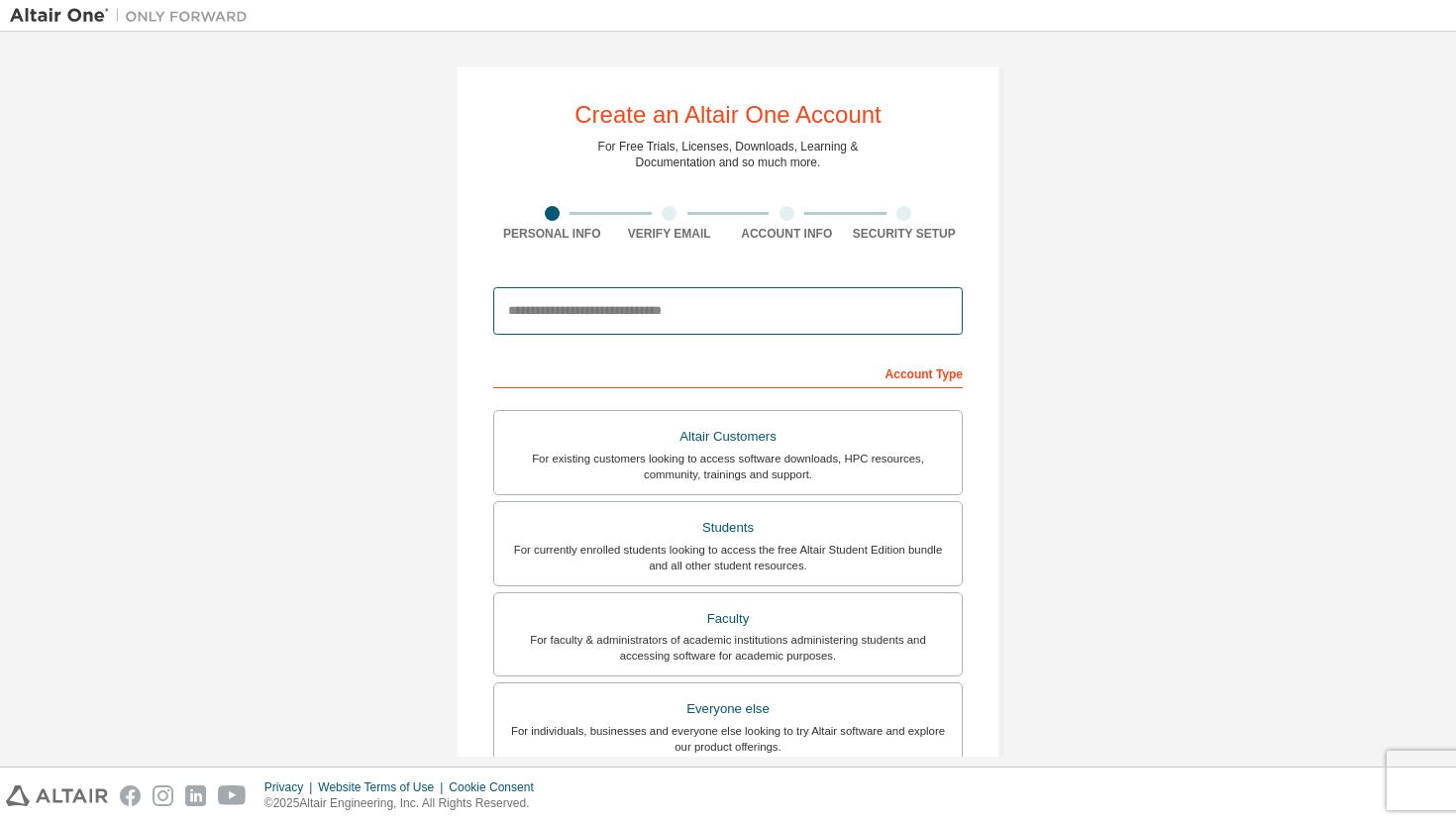 type on "**********" 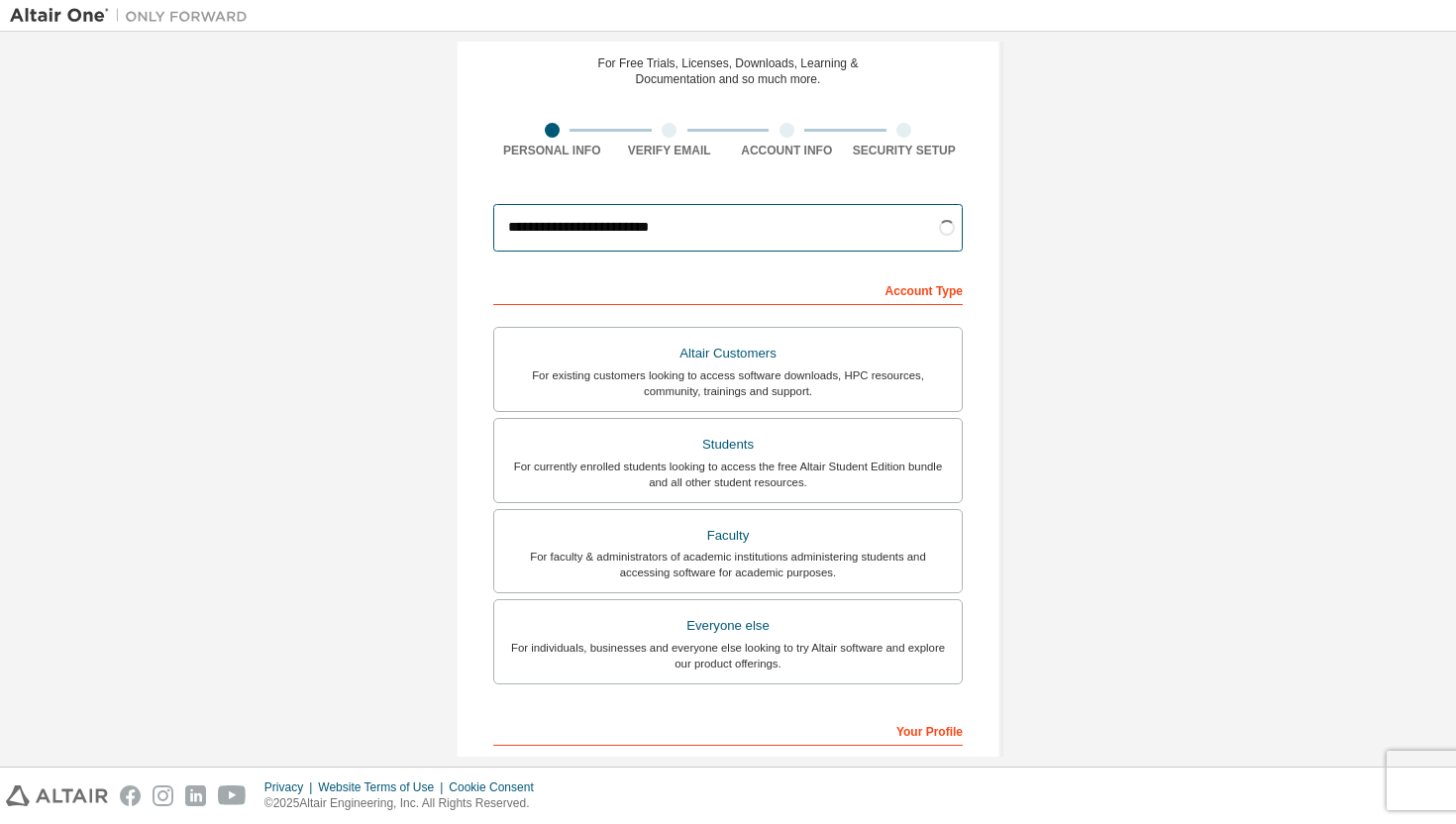scroll, scrollTop: 85, scrollLeft: 0, axis: vertical 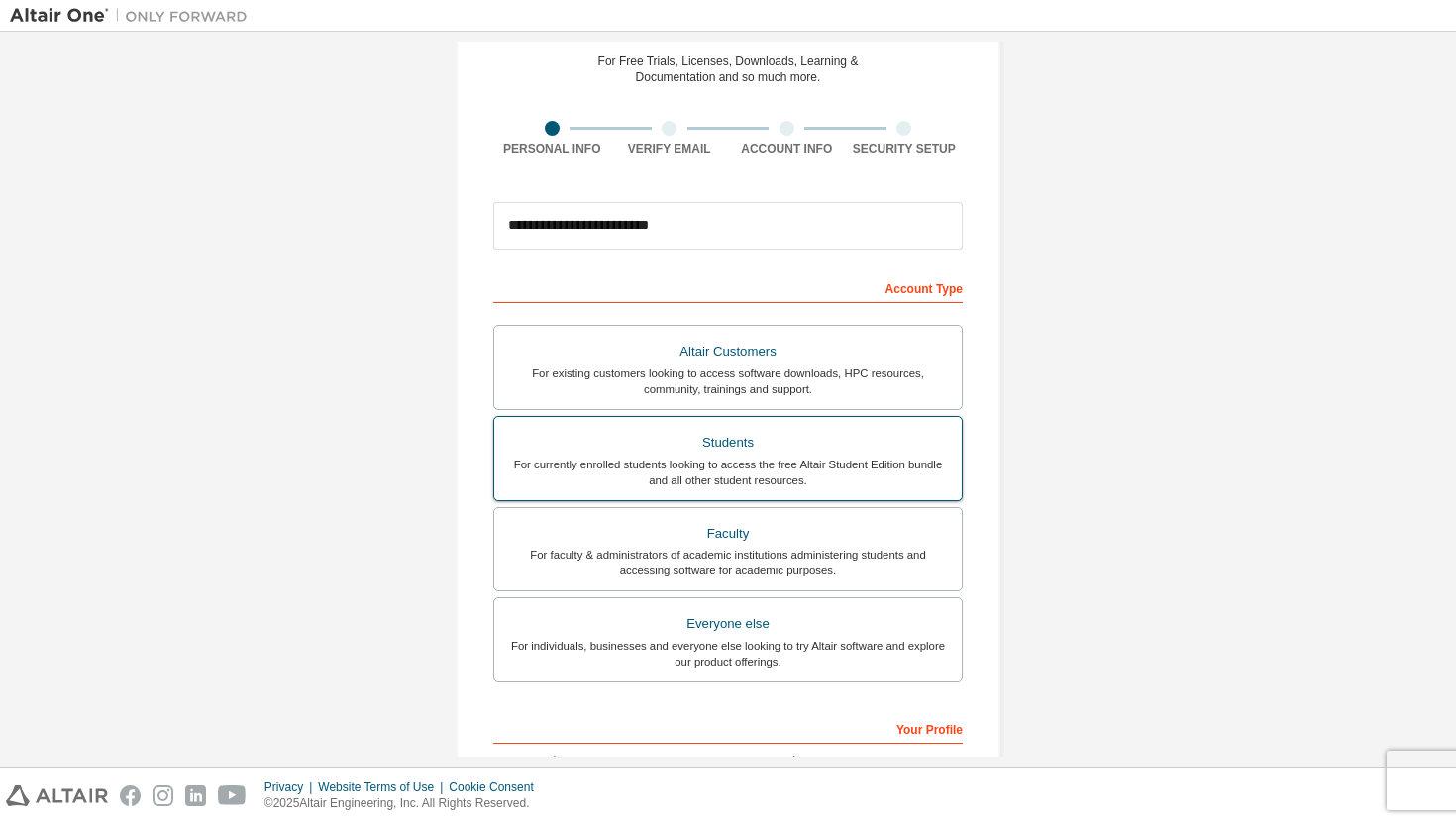 click on "For currently enrolled students looking to access the free Altair Student Edition bundle and all other student resources." at bounding box center (728, 472) 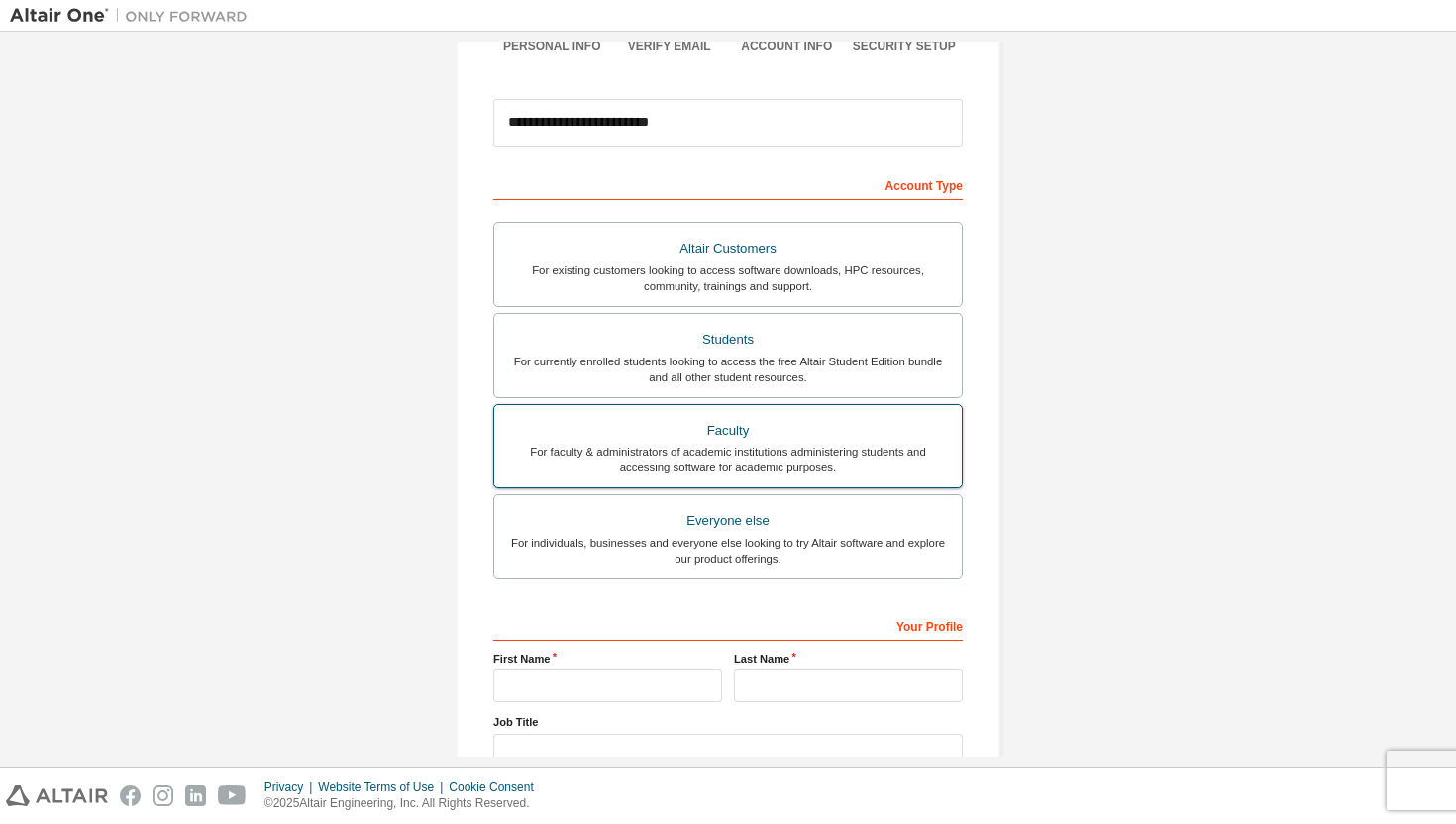 scroll, scrollTop: 184, scrollLeft: 0, axis: vertical 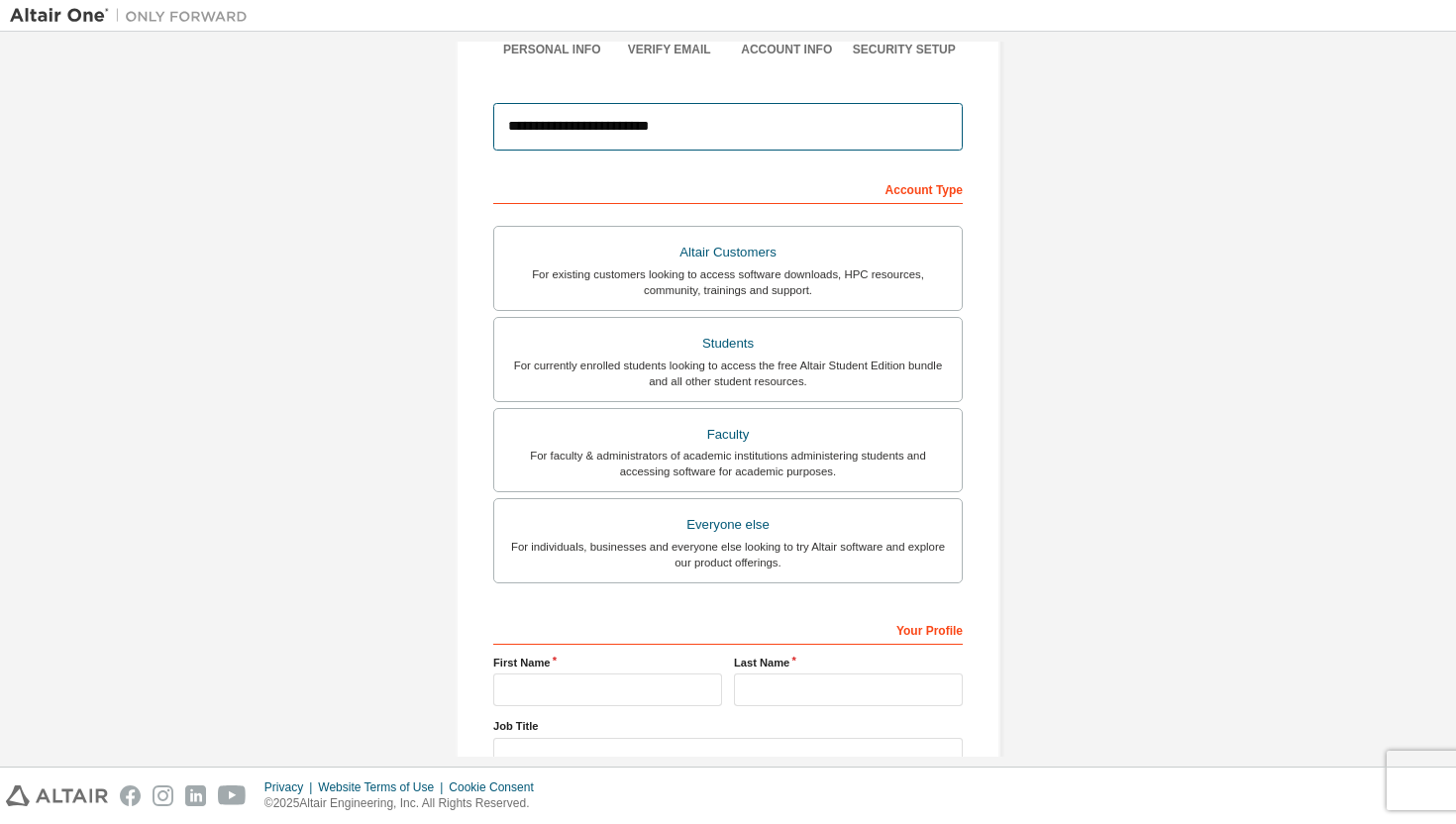 click on "**********" at bounding box center [728, 127] 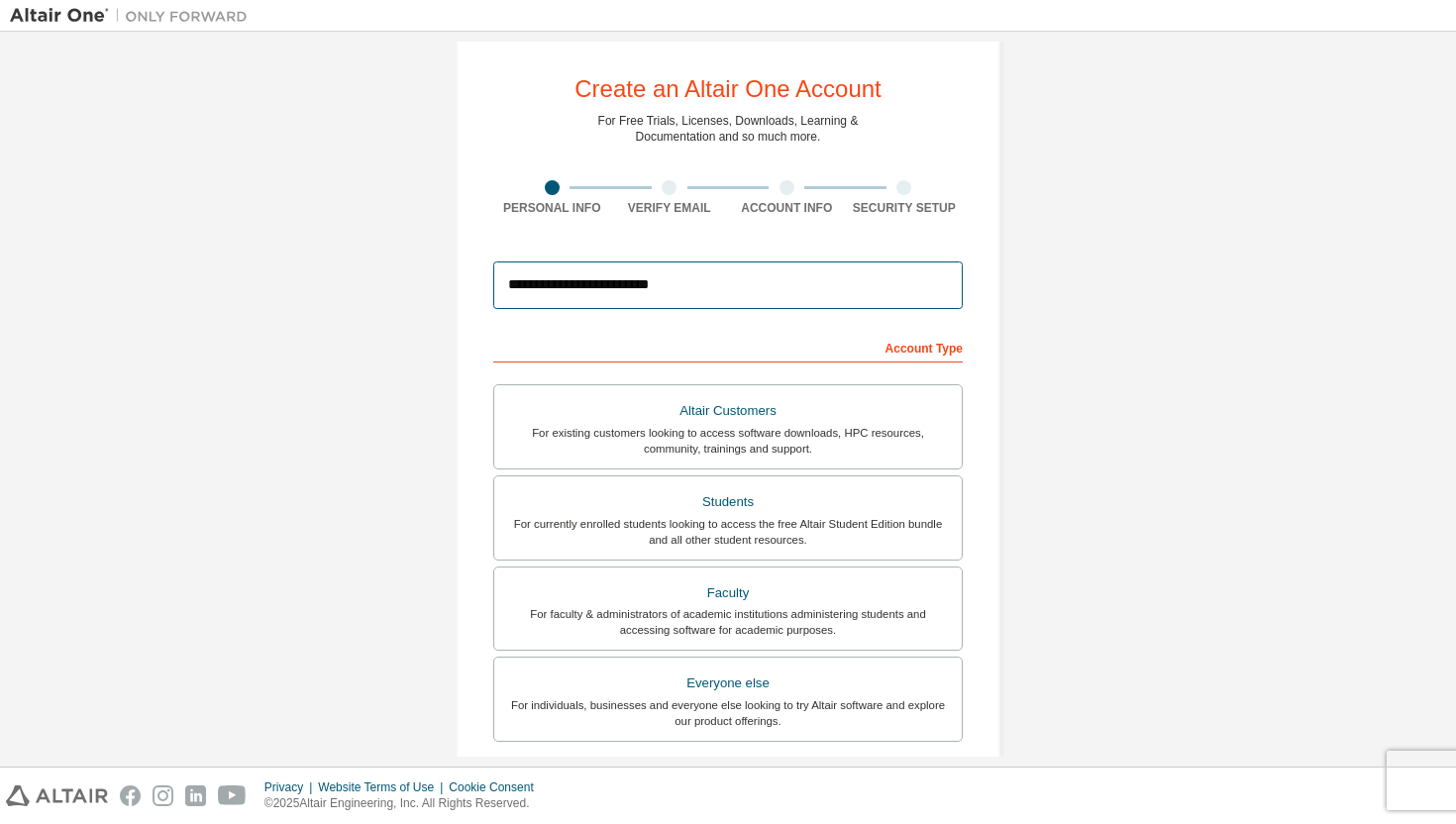 scroll, scrollTop: 0, scrollLeft: 0, axis: both 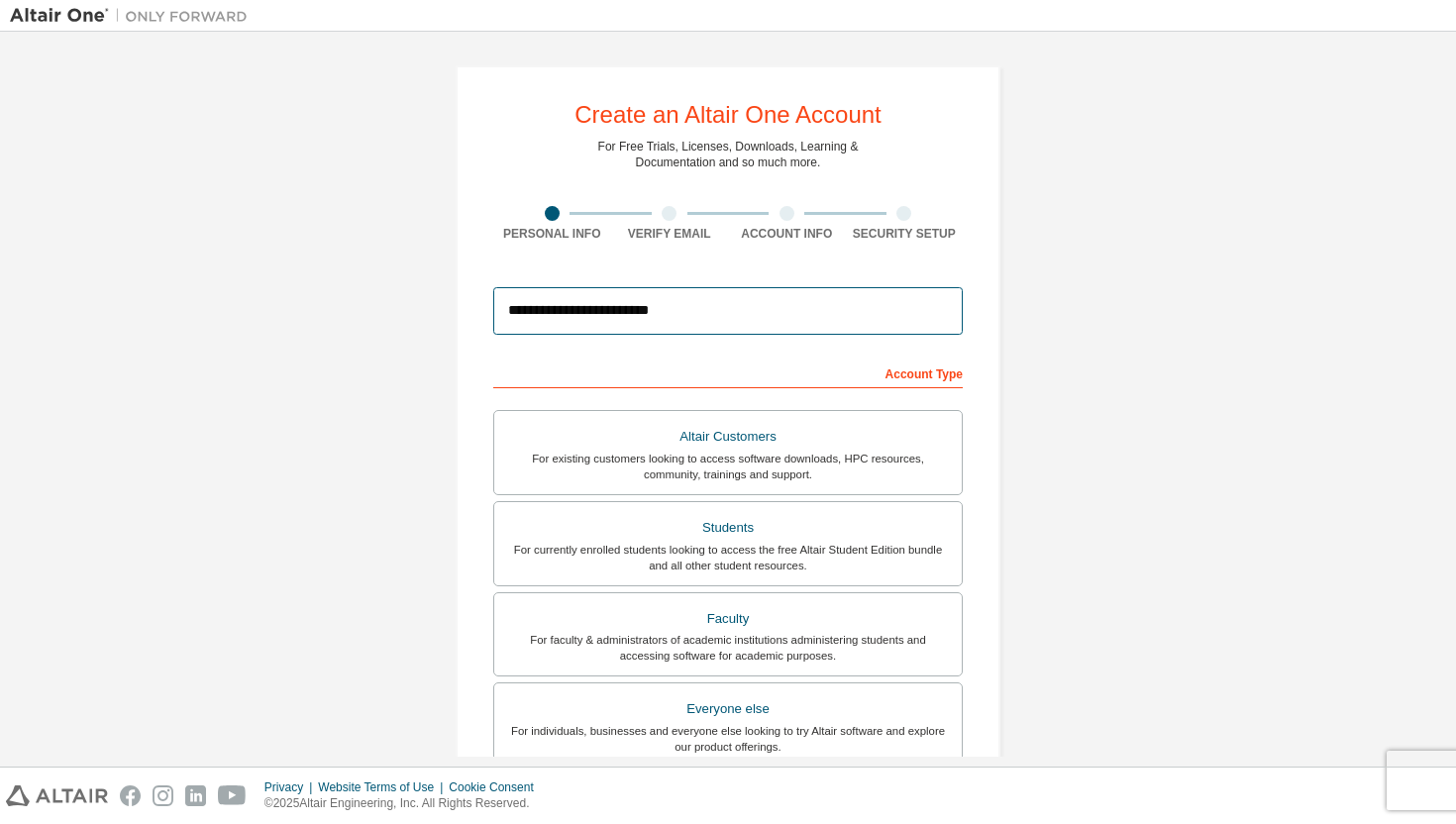 click on "**********" at bounding box center [728, 311] 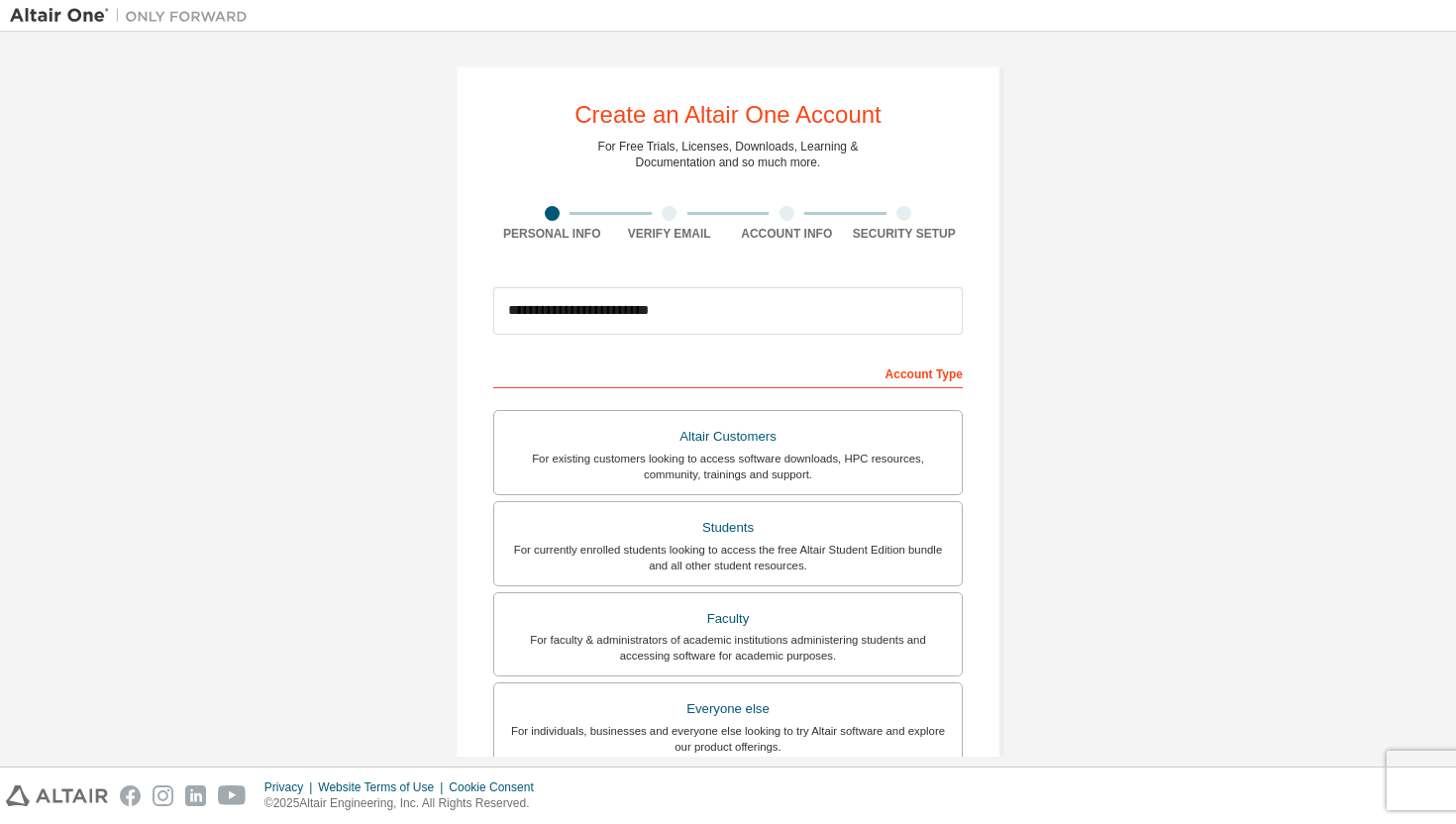 click on "Account Type" at bounding box center (728, 372) 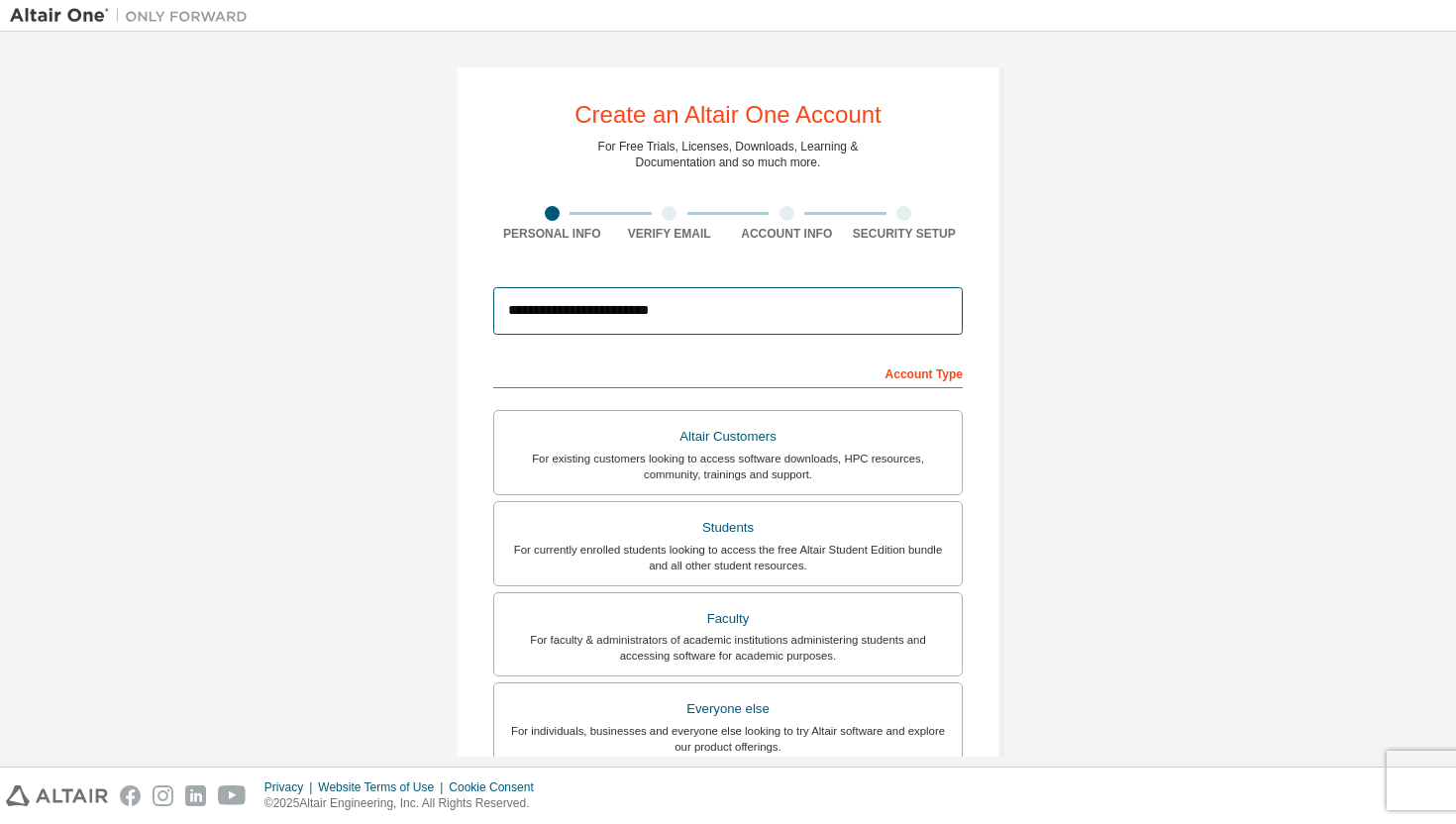 click on "**********" at bounding box center (728, 311) 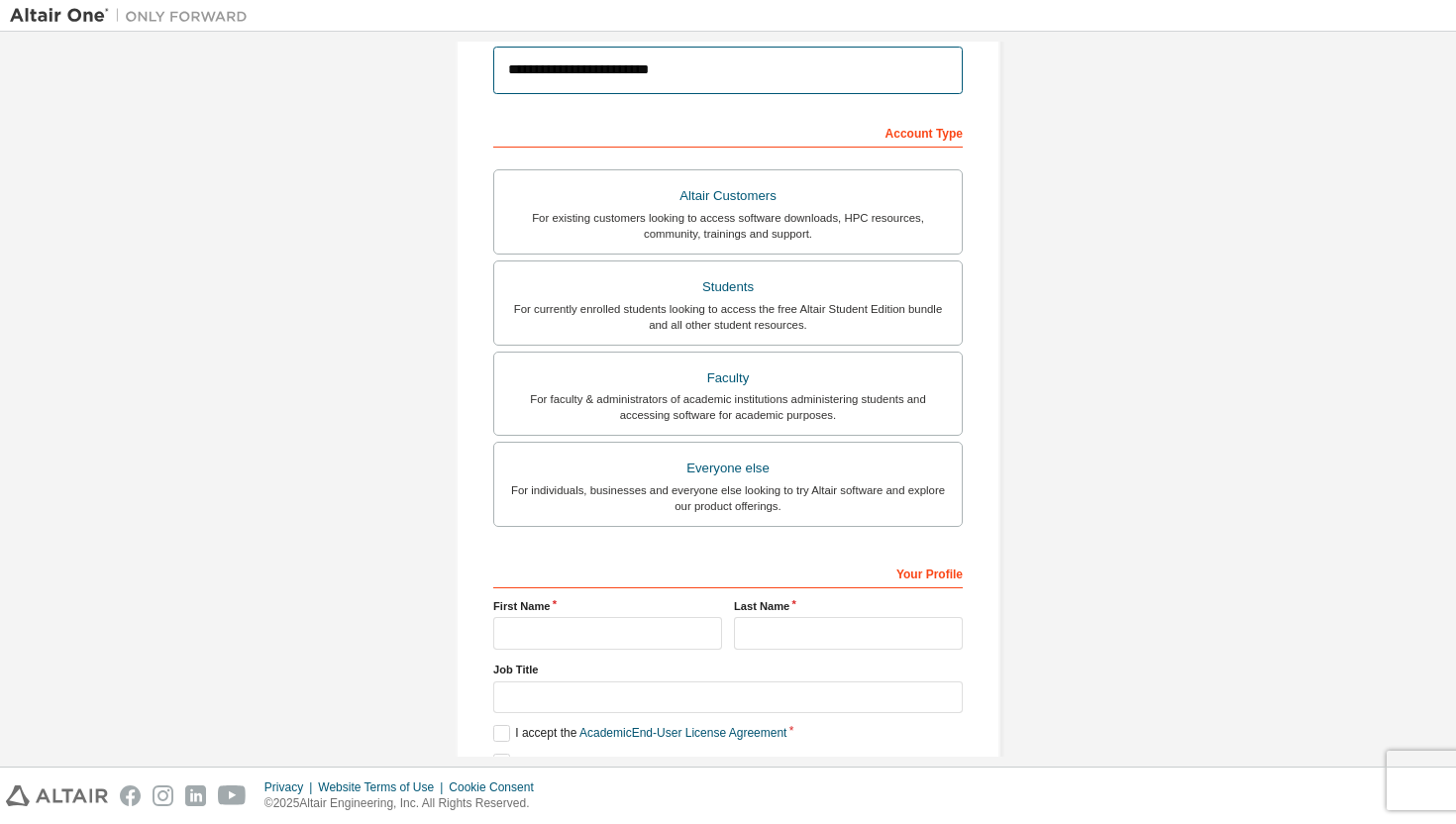 scroll, scrollTop: 334, scrollLeft: 0, axis: vertical 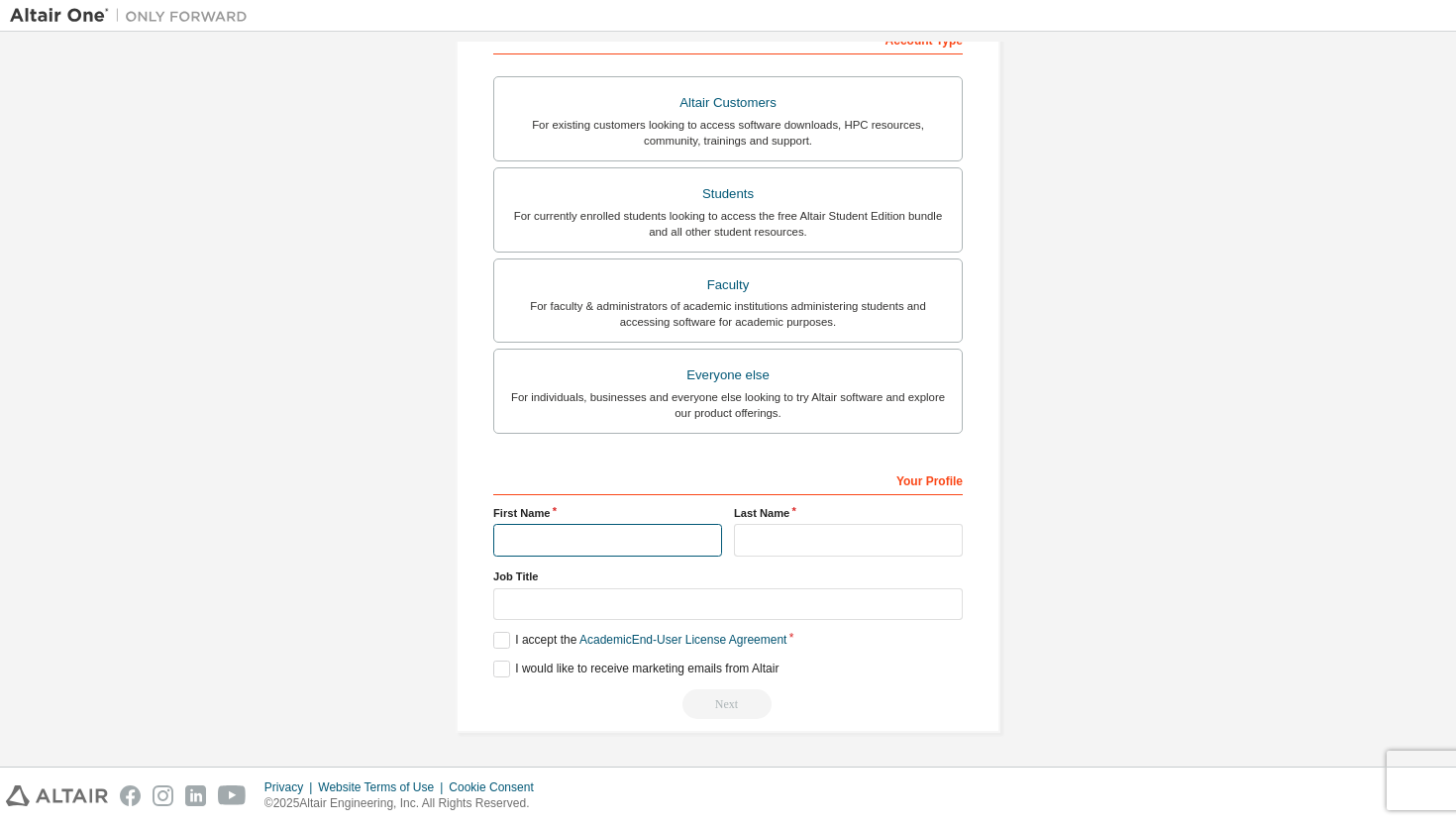 click at bounding box center [607, 540] 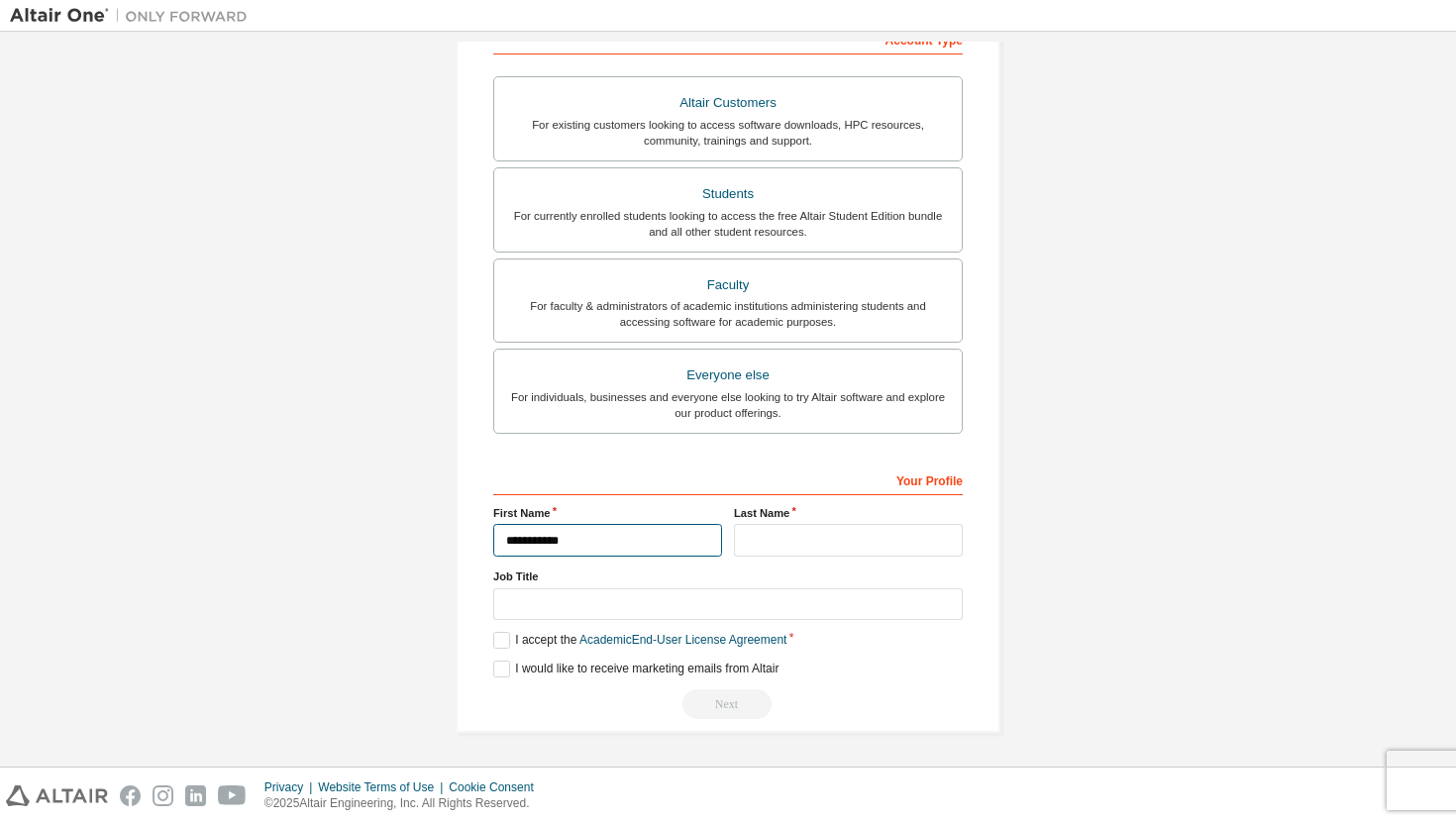 type on "******" 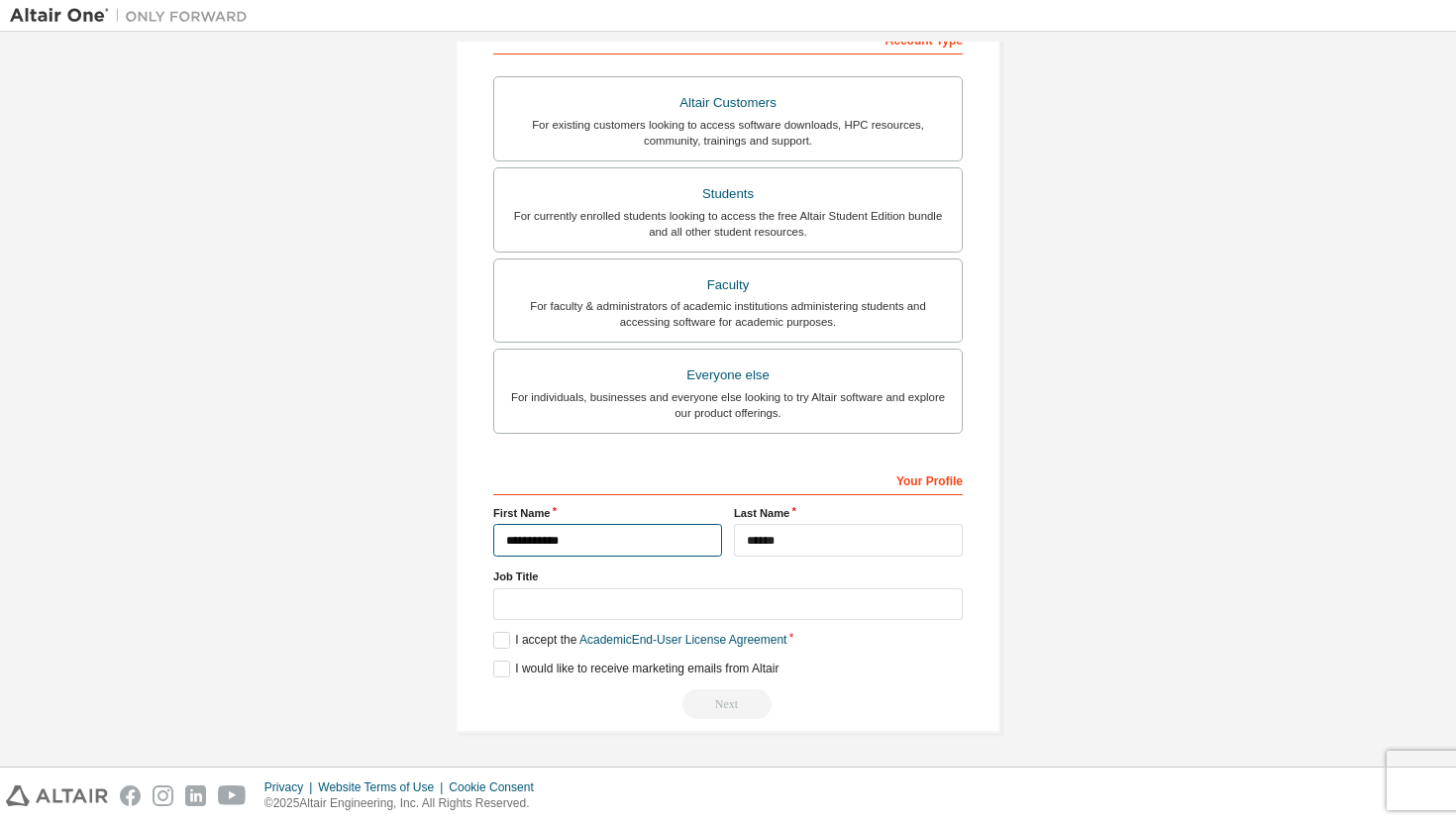 click on "**********" at bounding box center (607, 540) 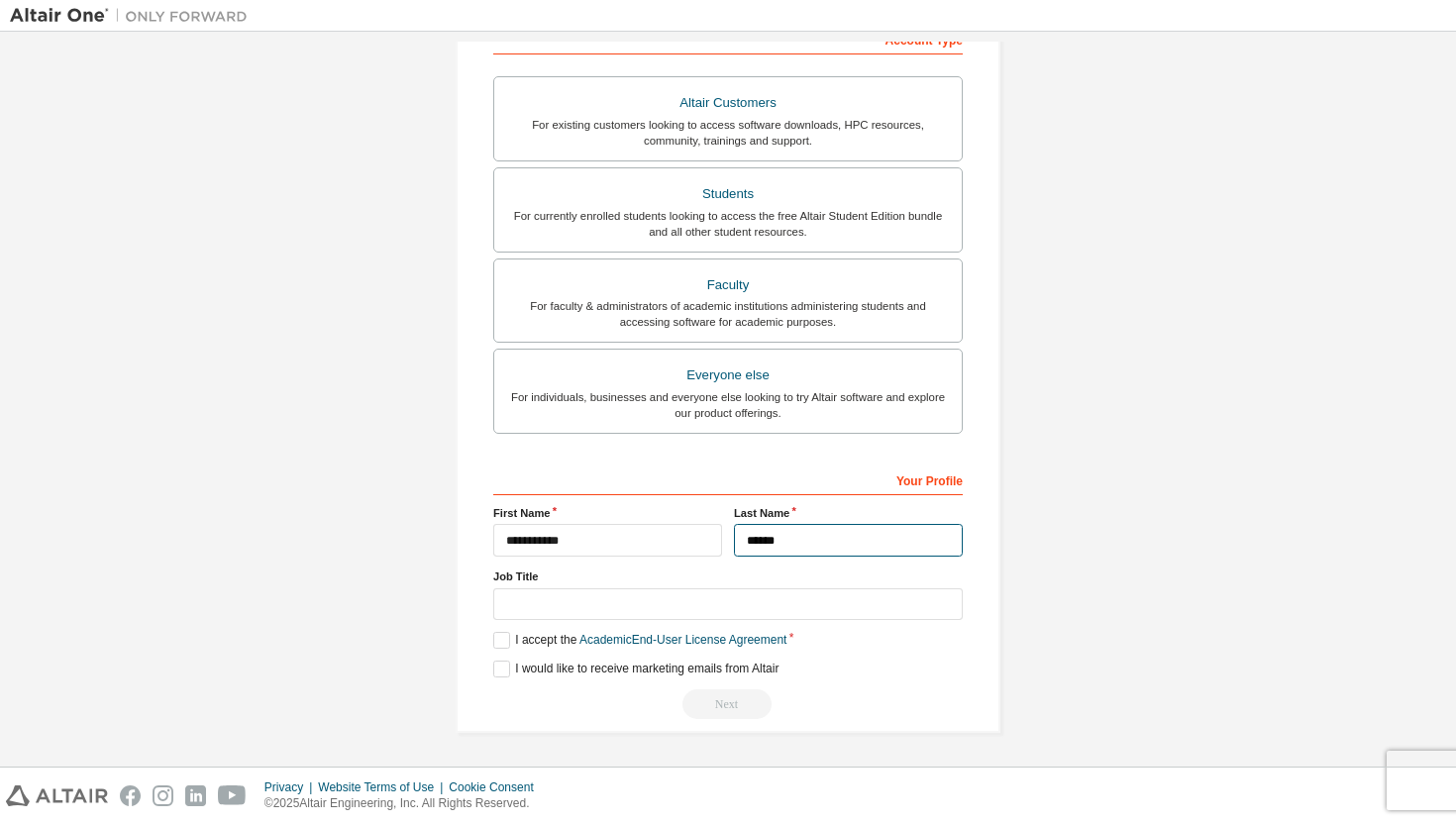 click on "******" at bounding box center [848, 540] 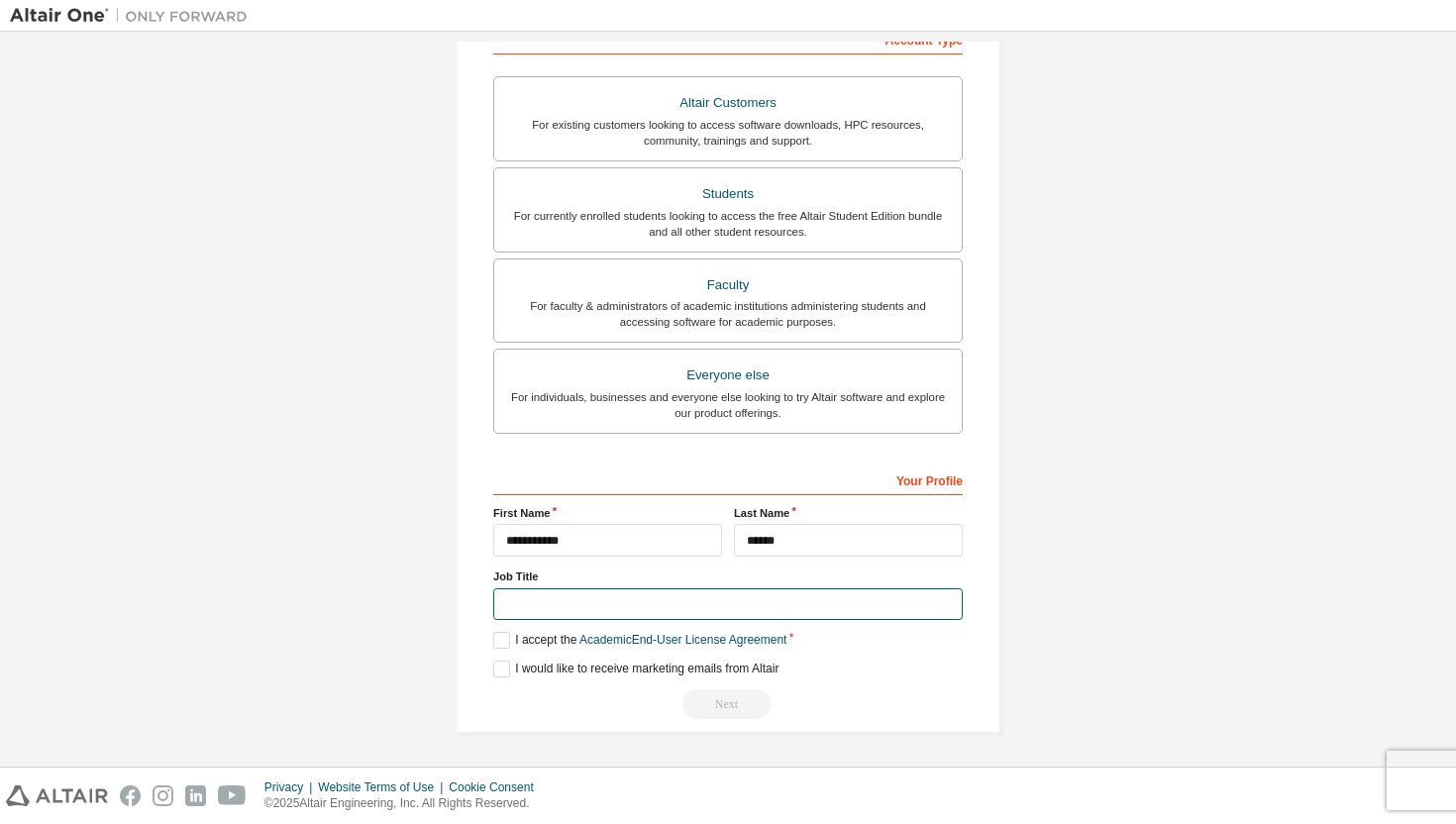 click at bounding box center (728, 604) 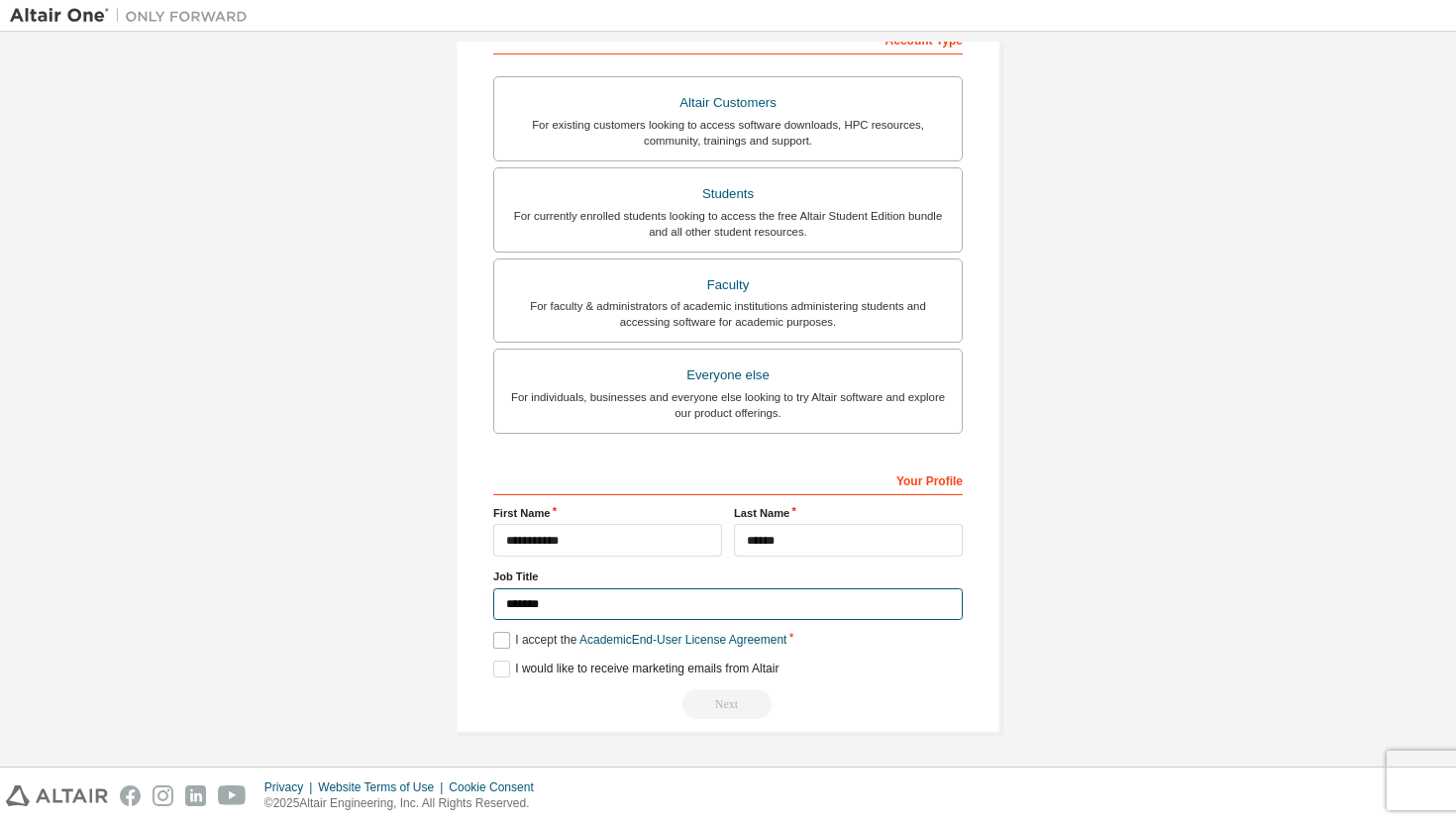 type on "*******" 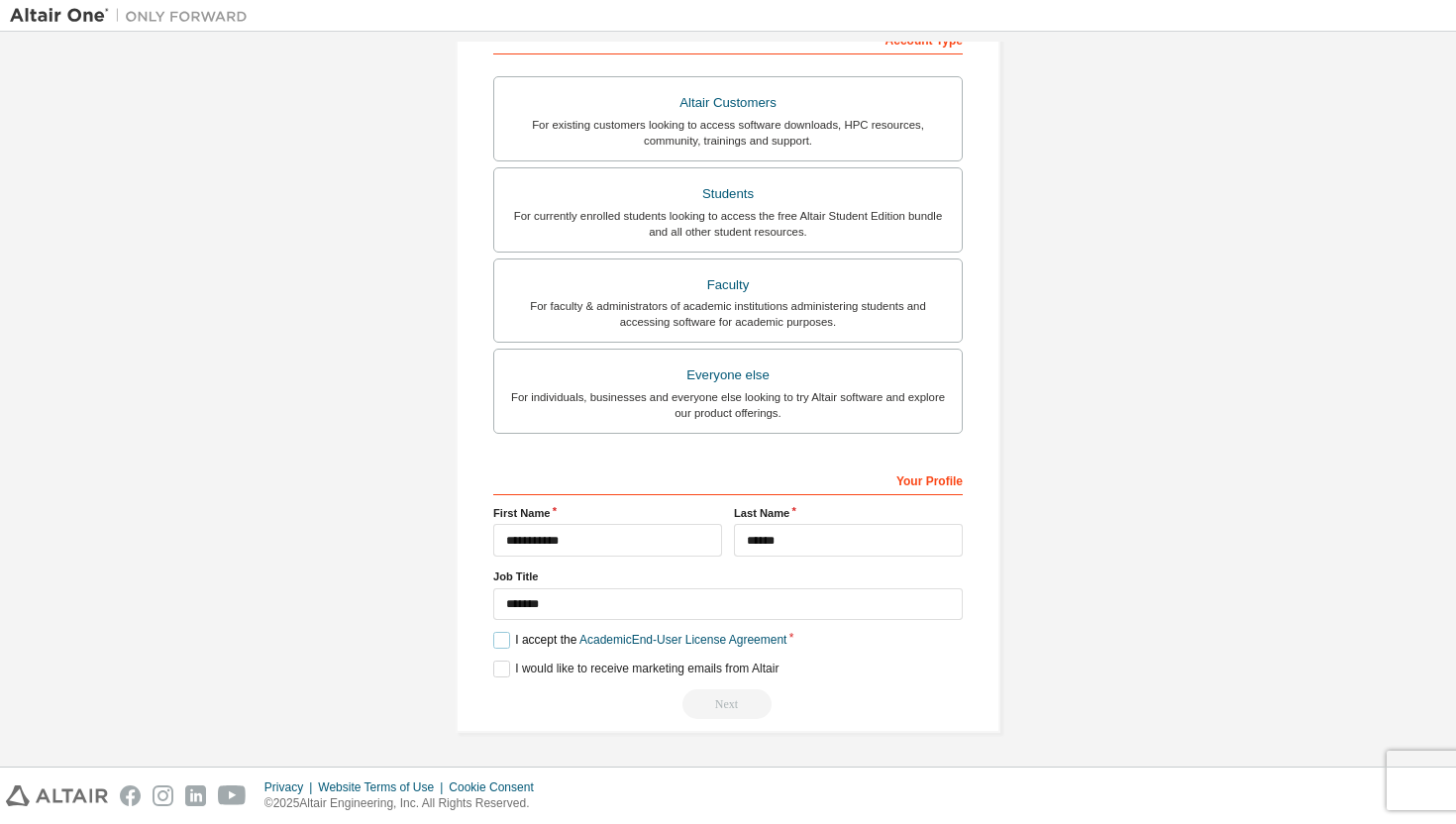 click on "I accept the   Academic   End-User License Agreement" at bounding box center (640, 640) 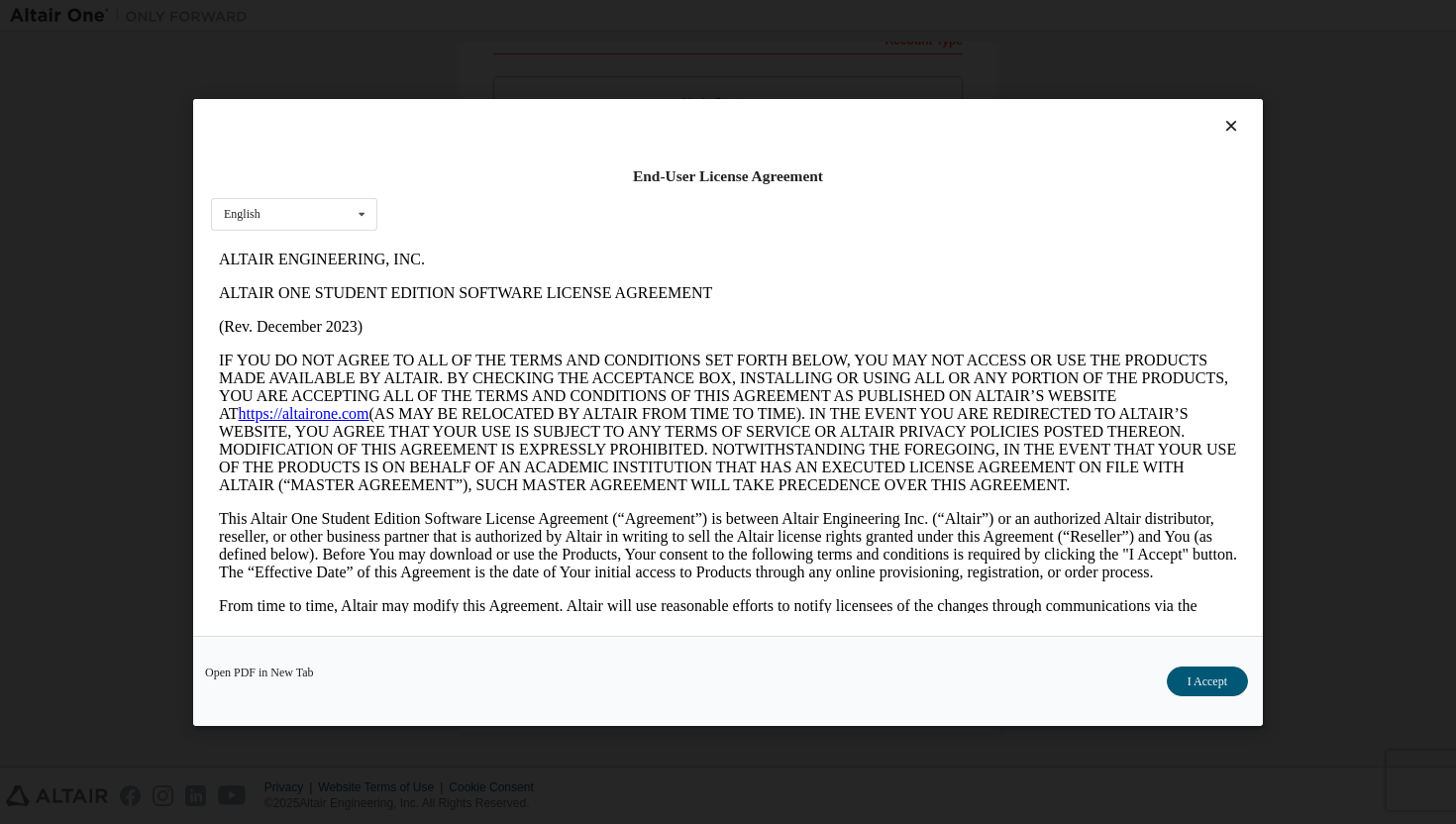 scroll, scrollTop: 0, scrollLeft: 0, axis: both 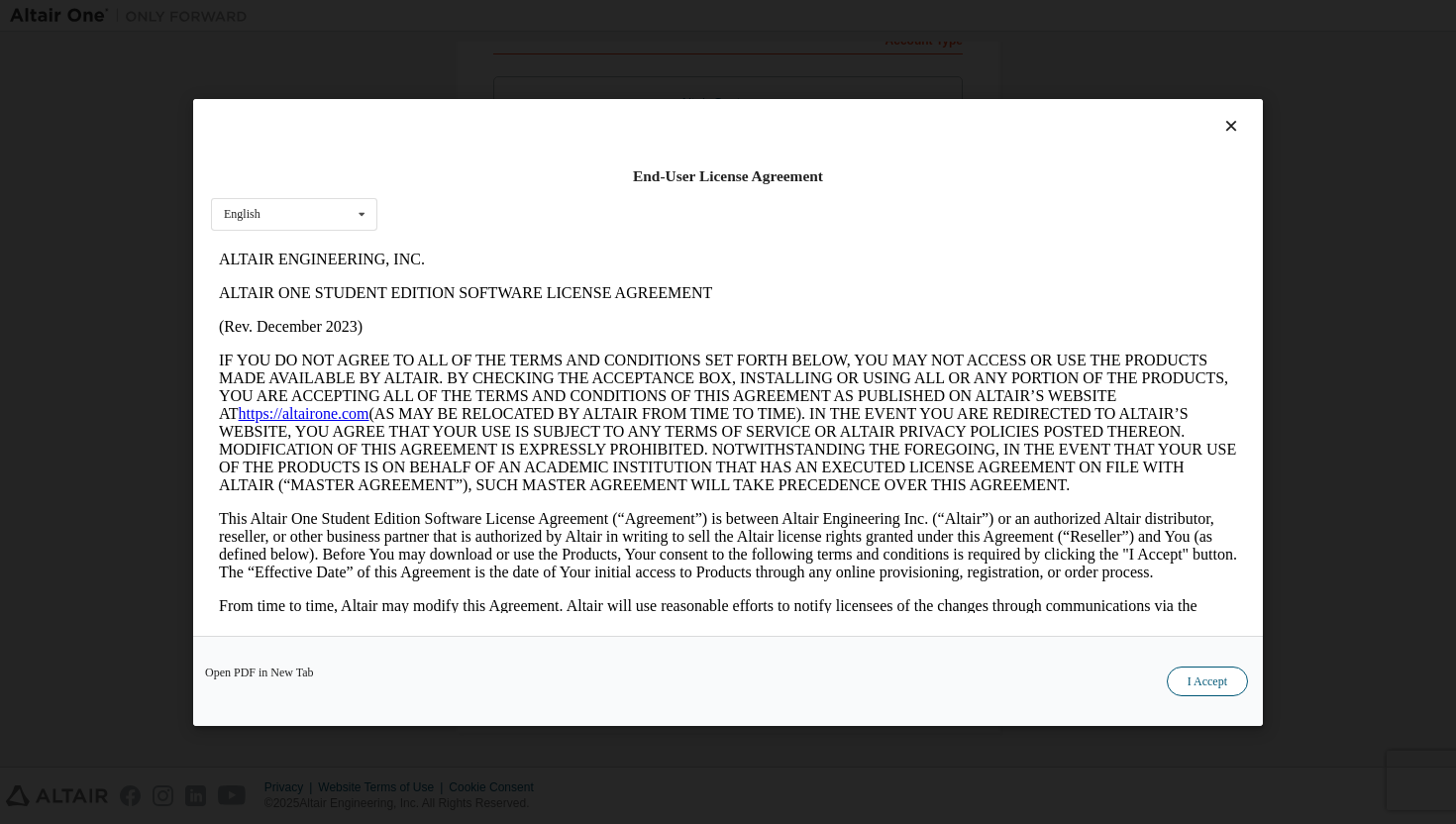 click on "I Accept" at bounding box center [1207, 680] 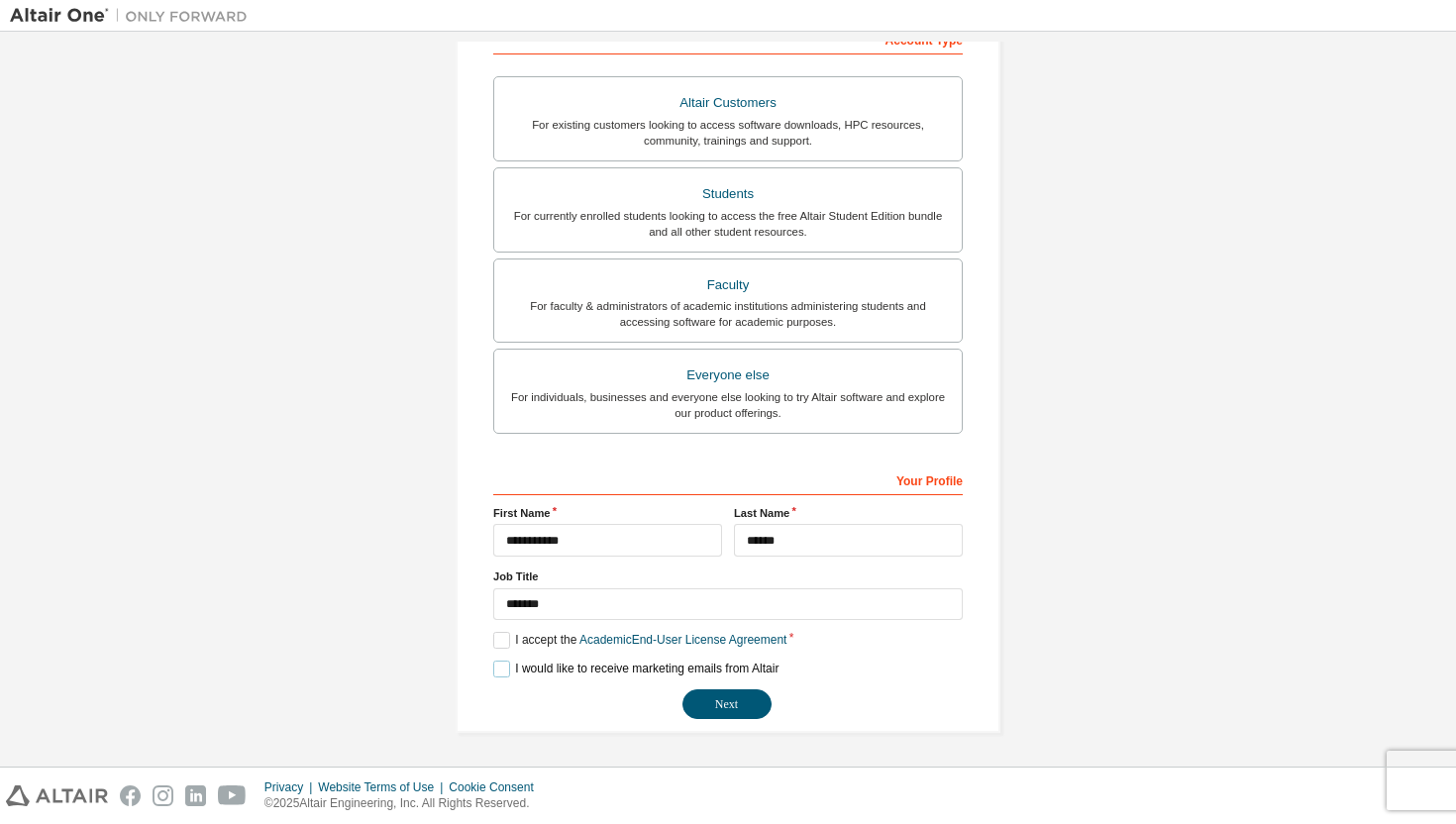 click on "I would like to receive marketing emails from Altair" at bounding box center (636, 669) 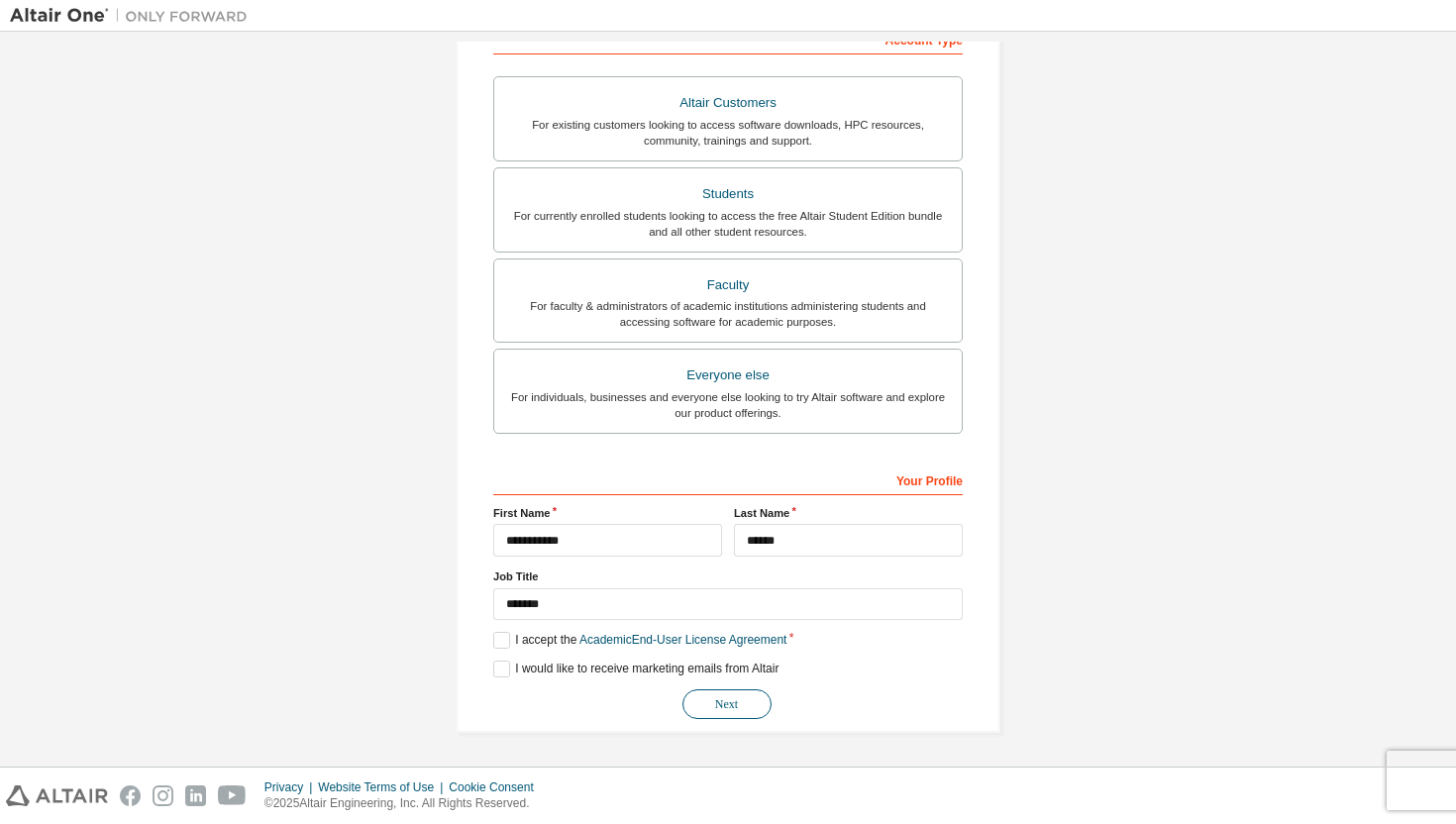 click on "Next" at bounding box center (727, 704) 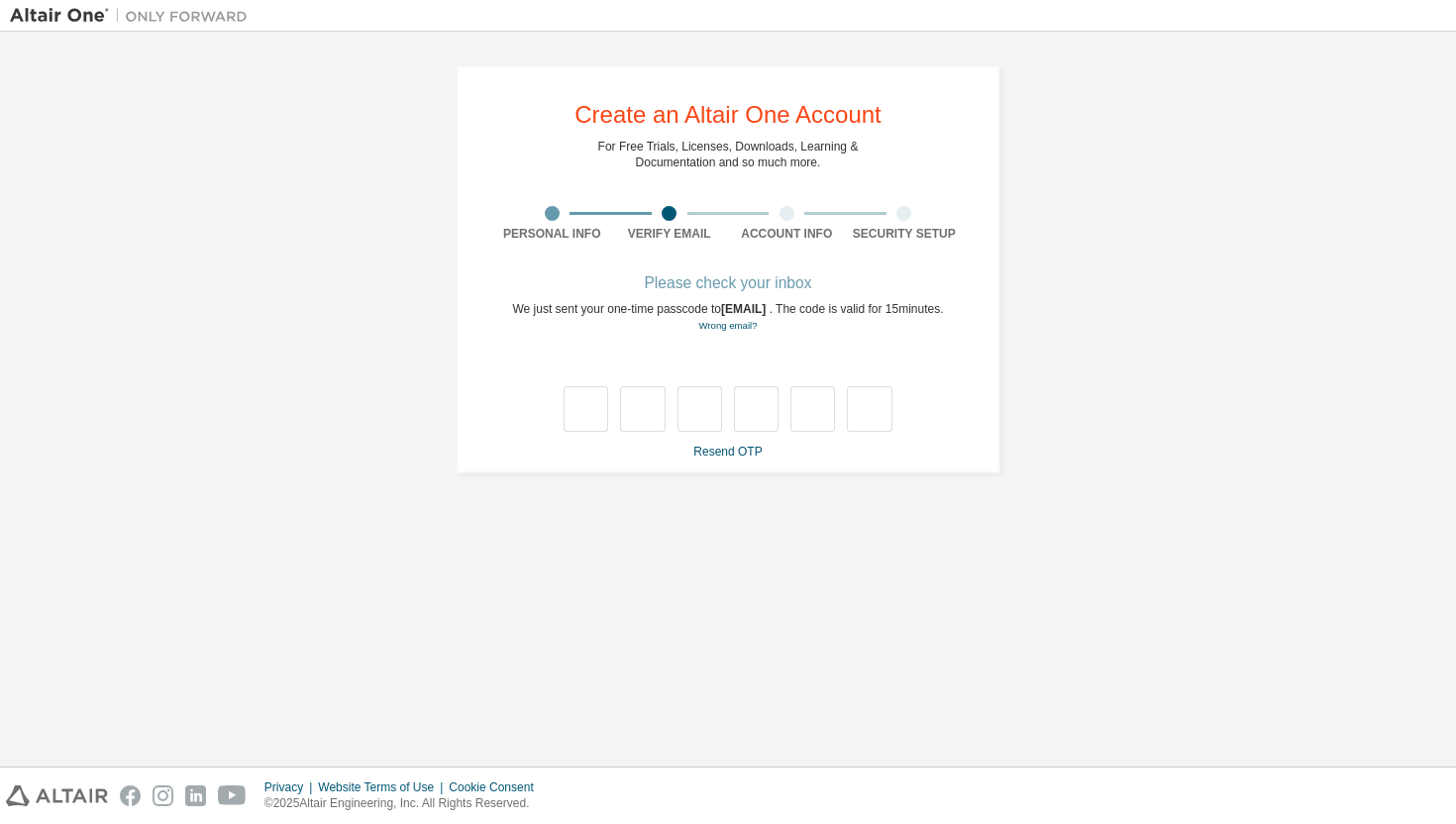 scroll, scrollTop: 0, scrollLeft: 0, axis: both 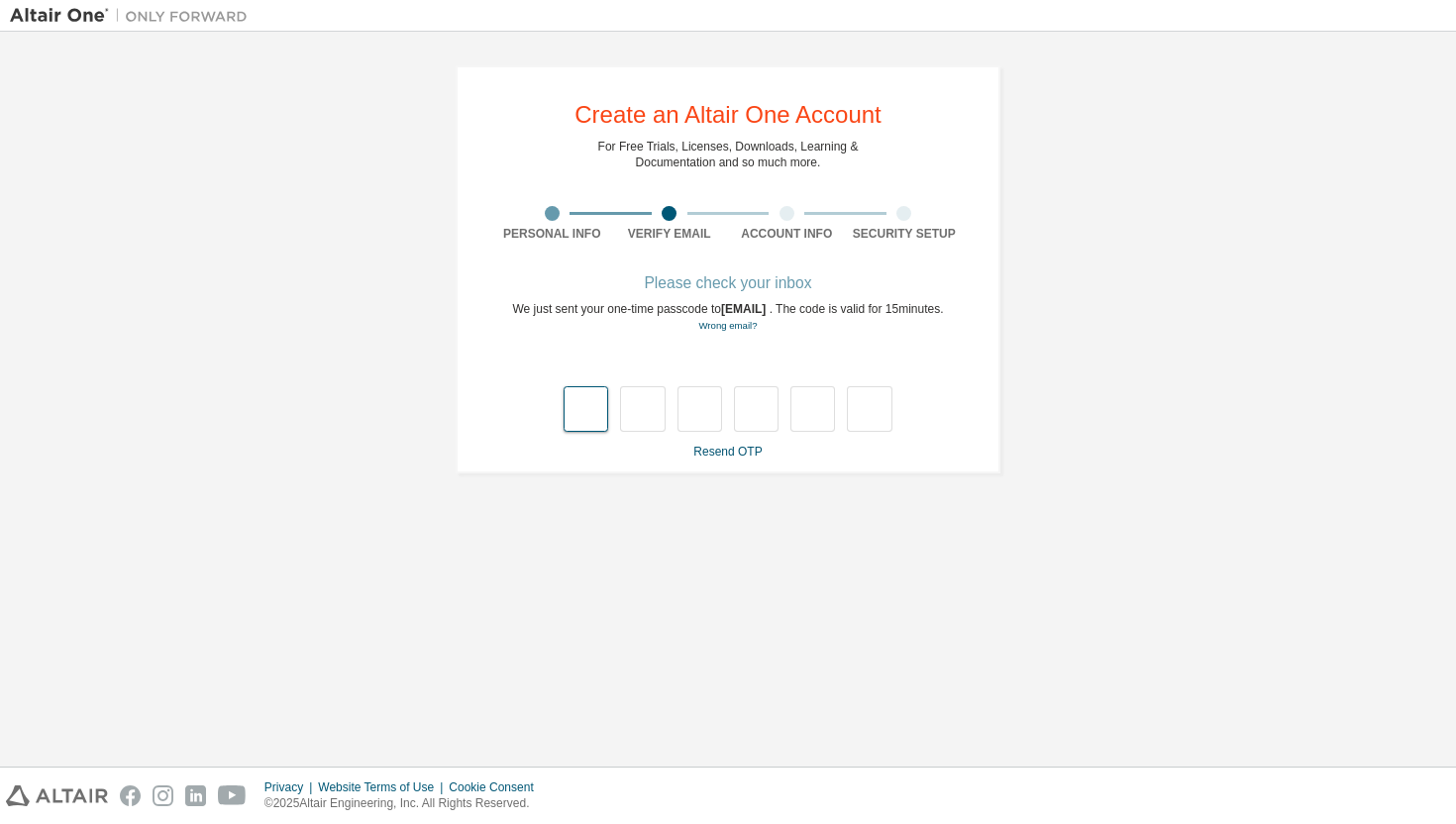 type on "*" 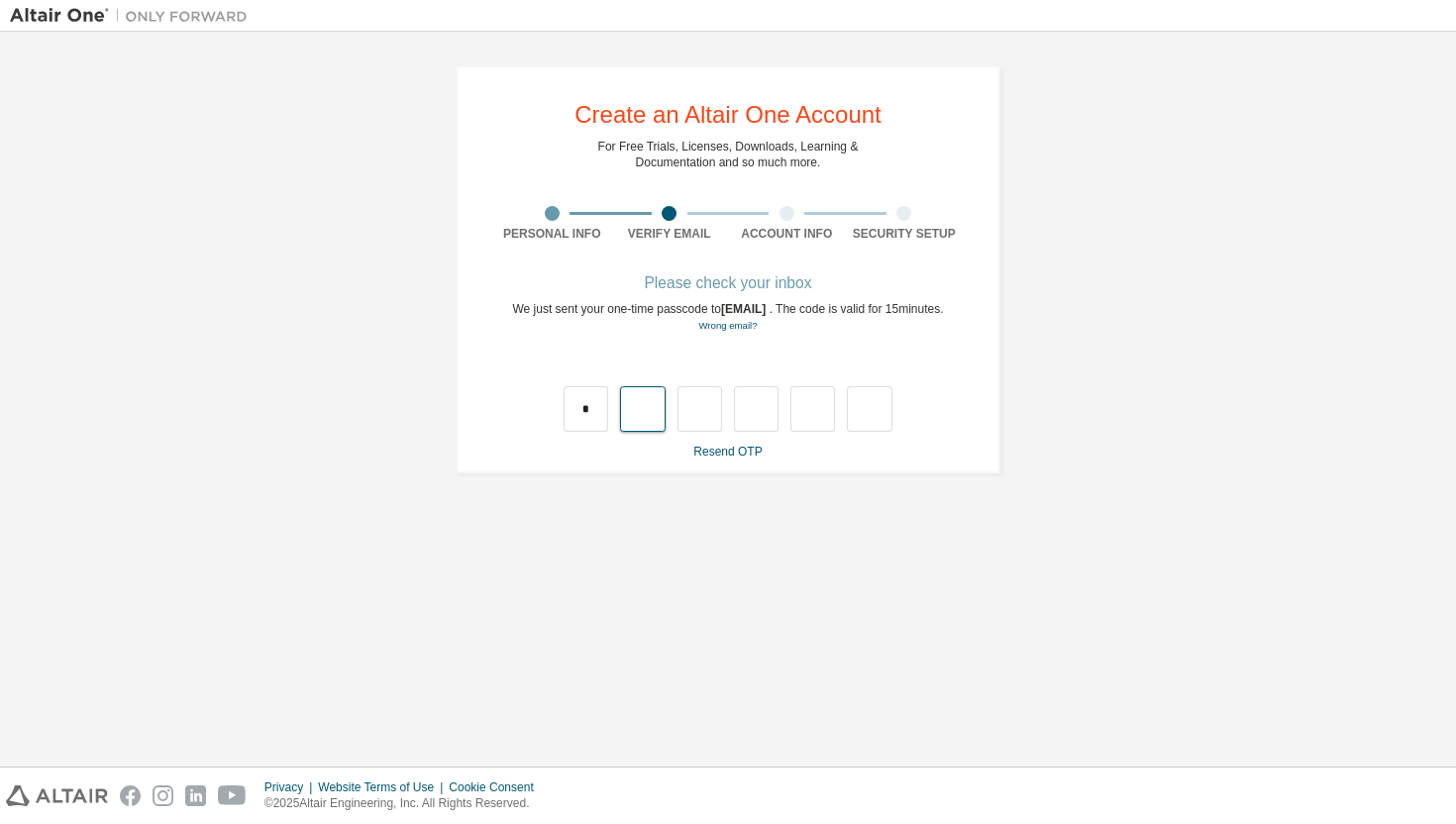 type on "*" 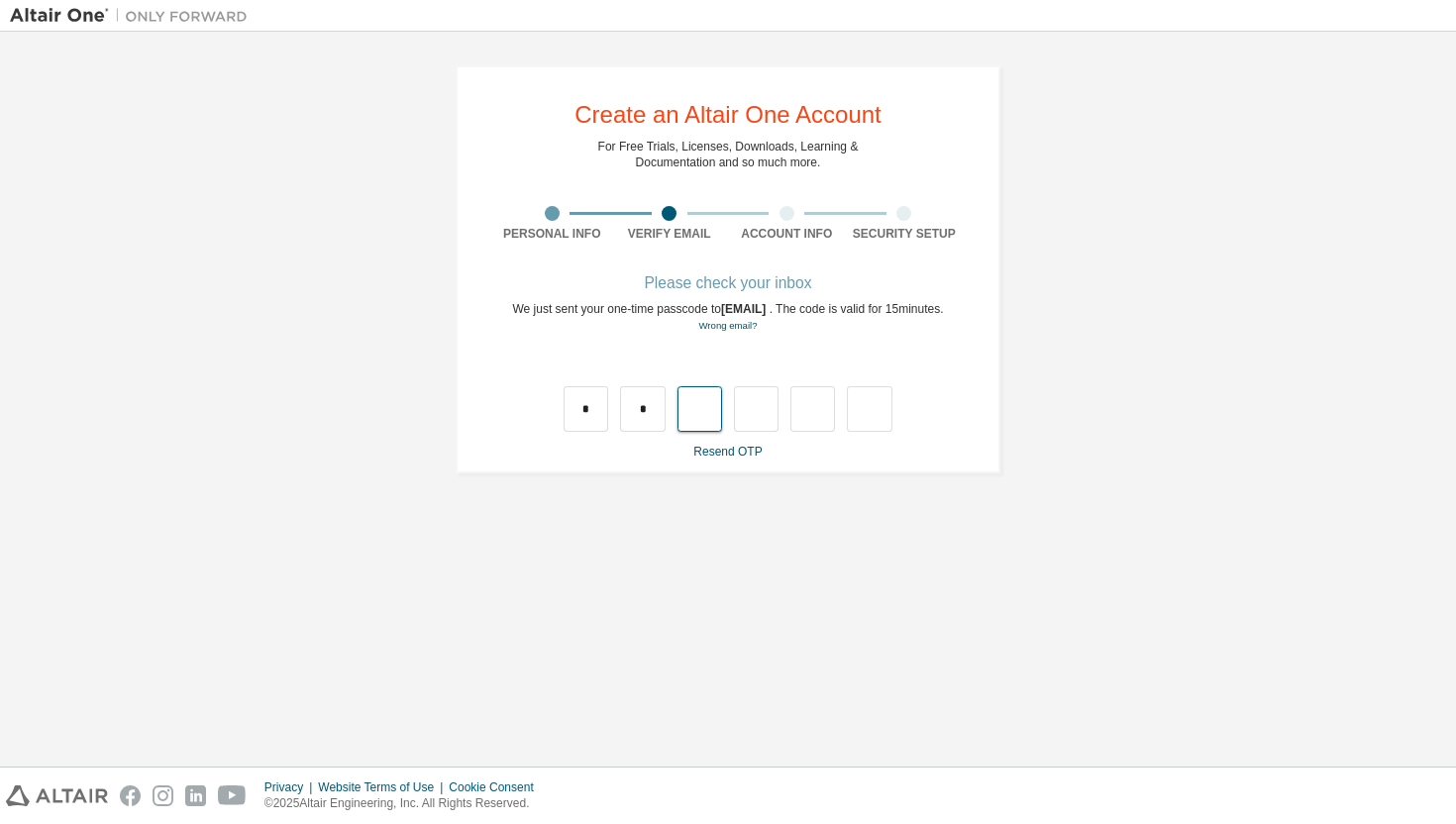 type on "*" 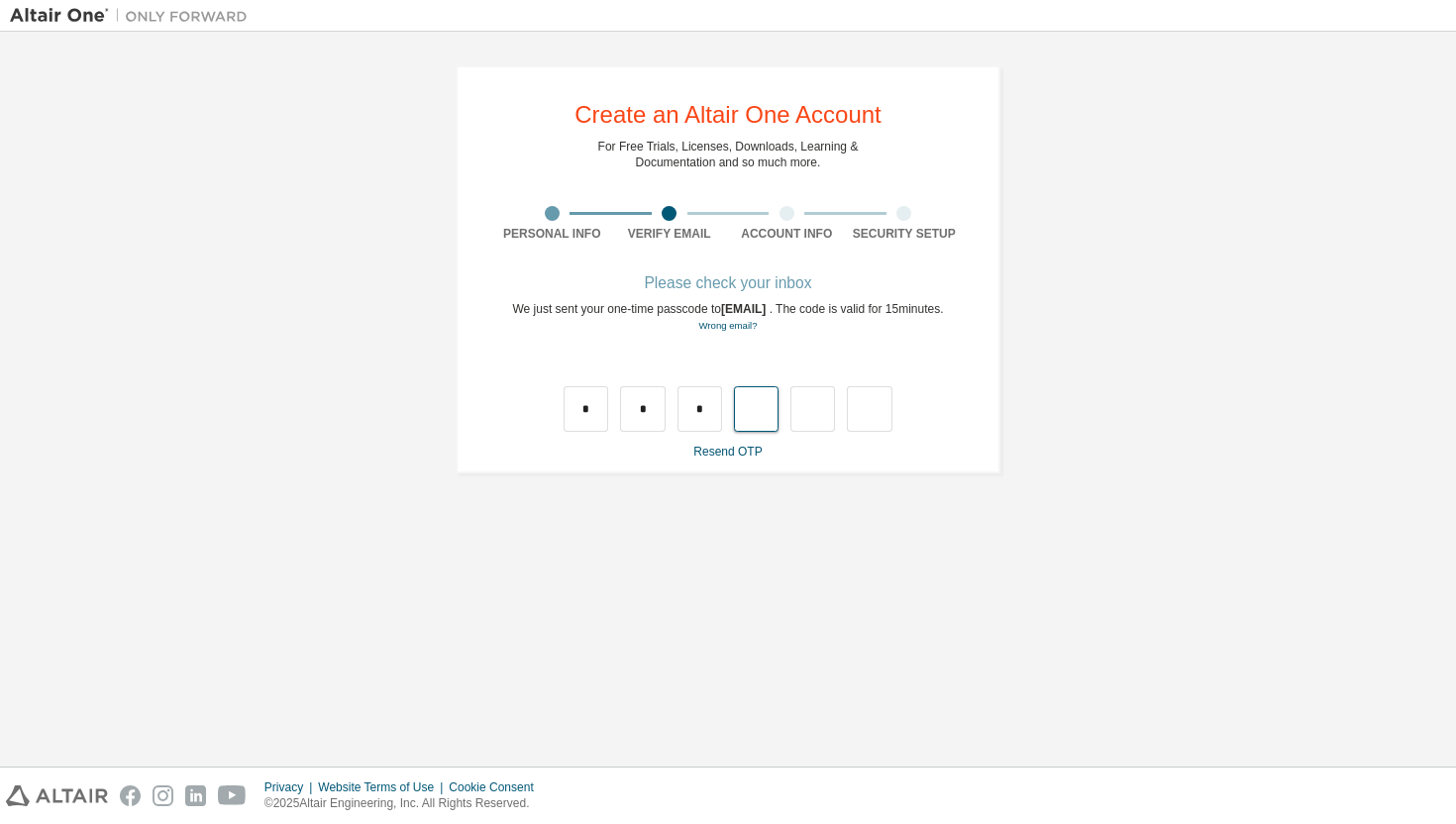 type on "*" 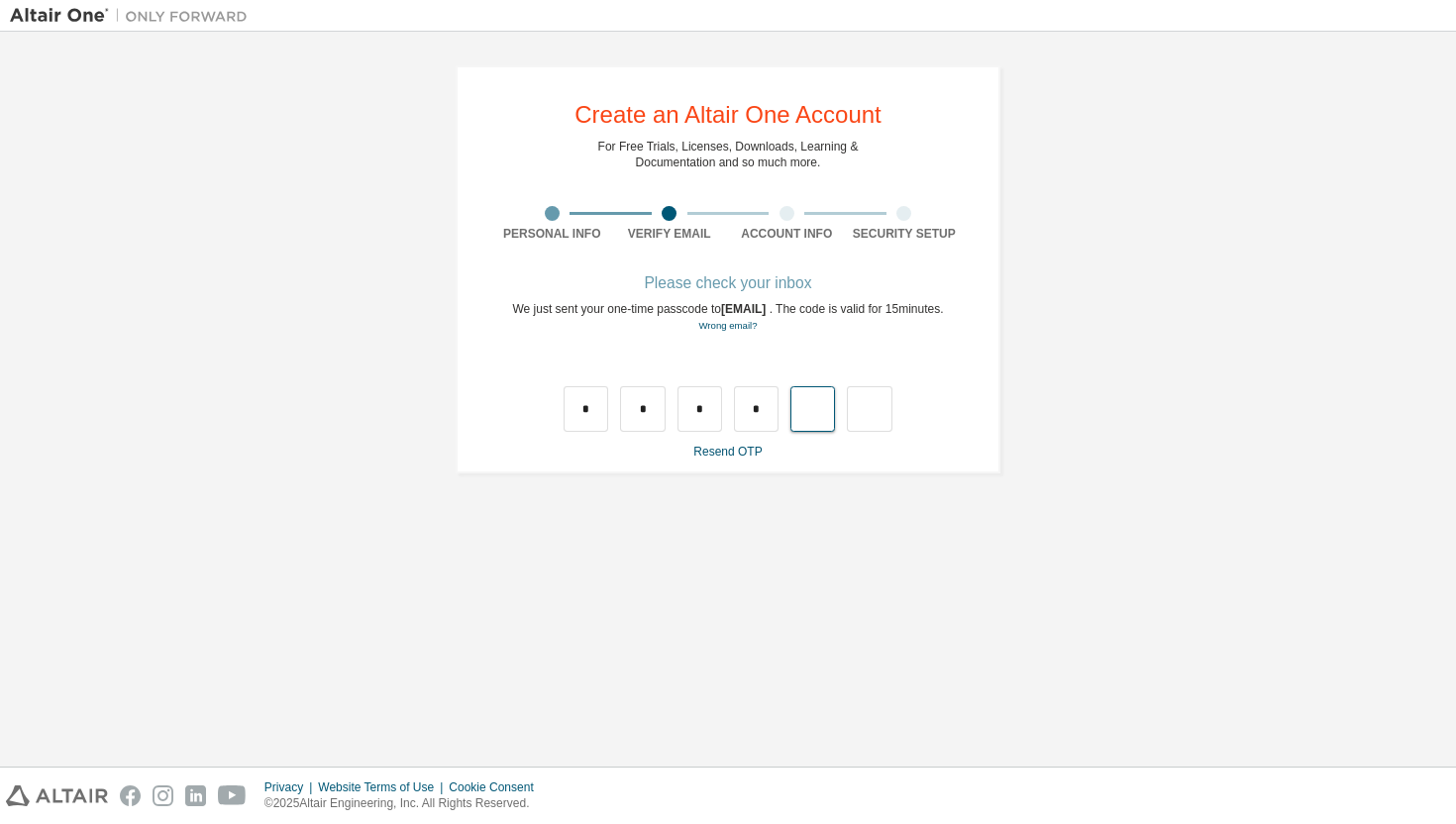 type on "*" 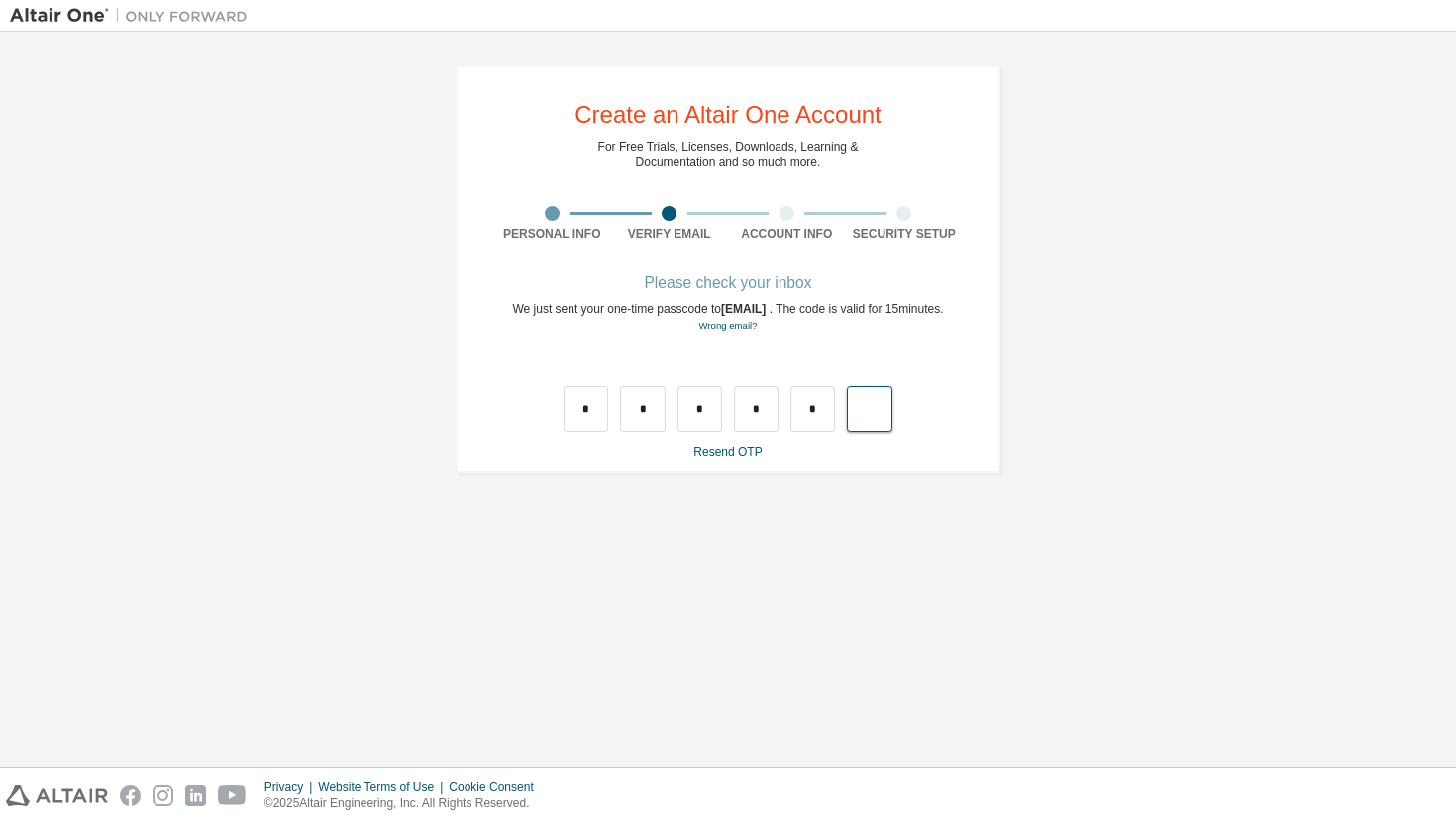 type on "*" 